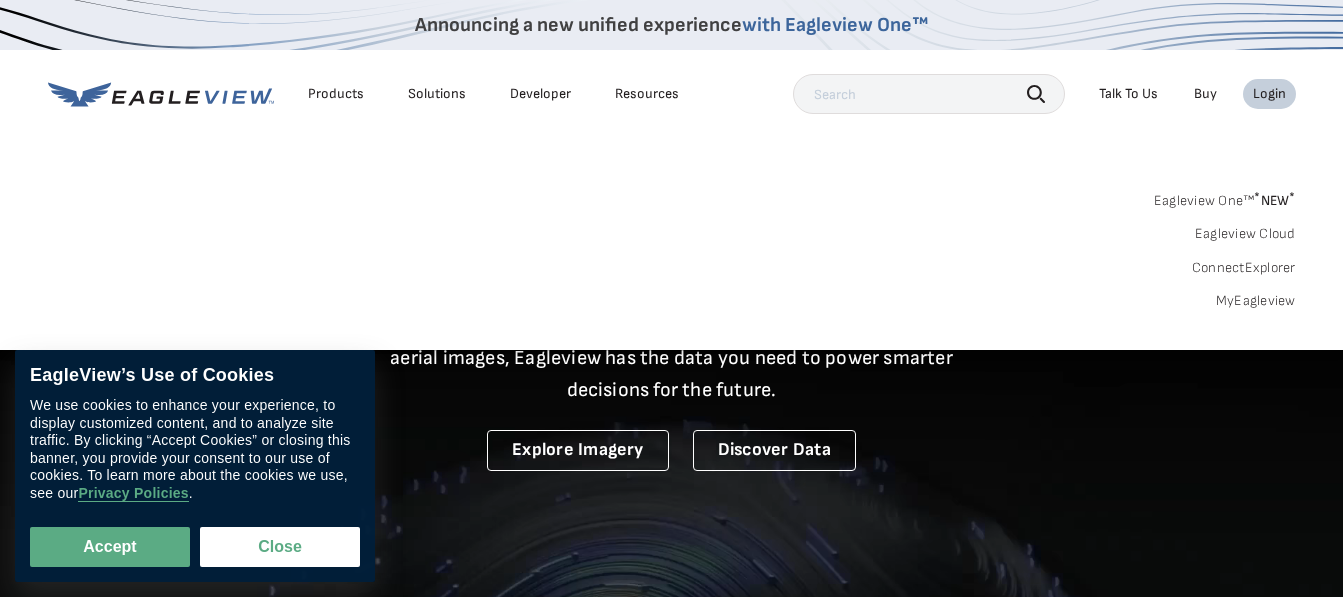 scroll, scrollTop: 0, scrollLeft: 0, axis: both 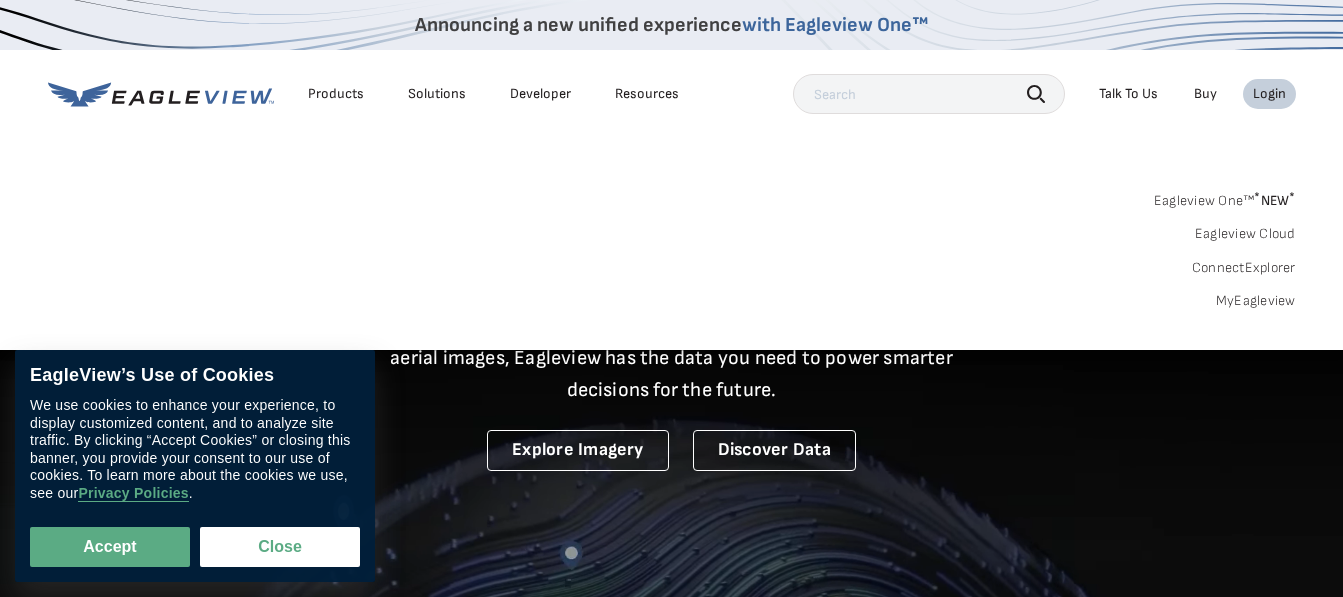 click on "Login" at bounding box center [1269, 94] 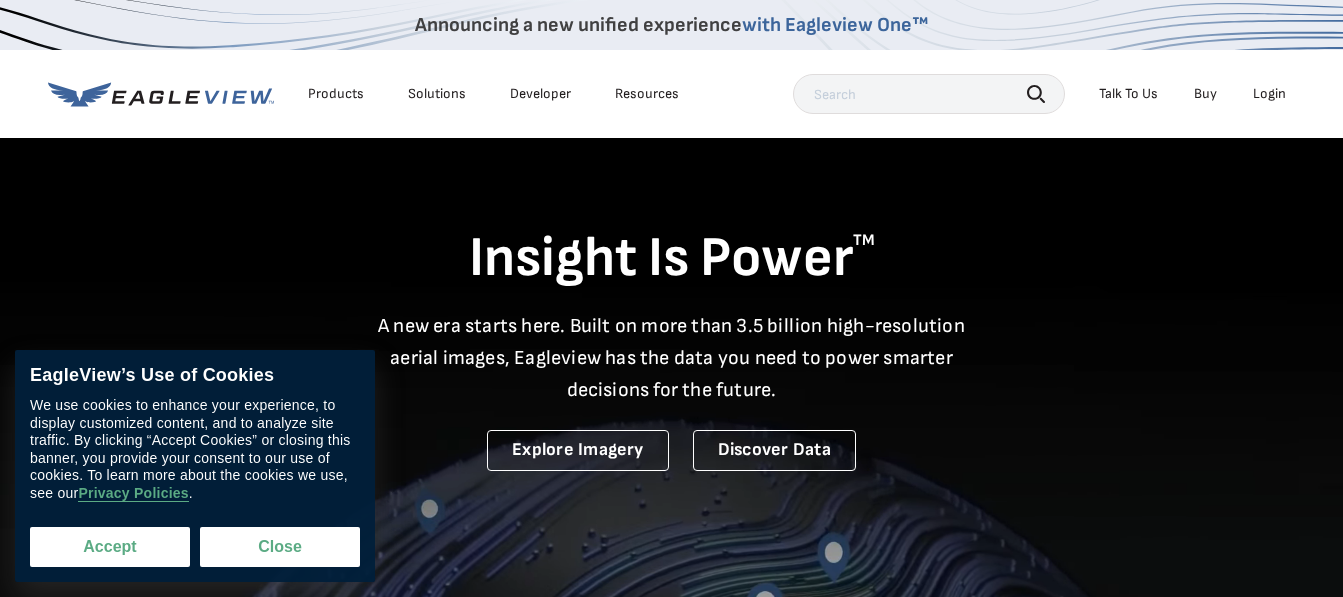 click on "Accept" at bounding box center [110, 547] 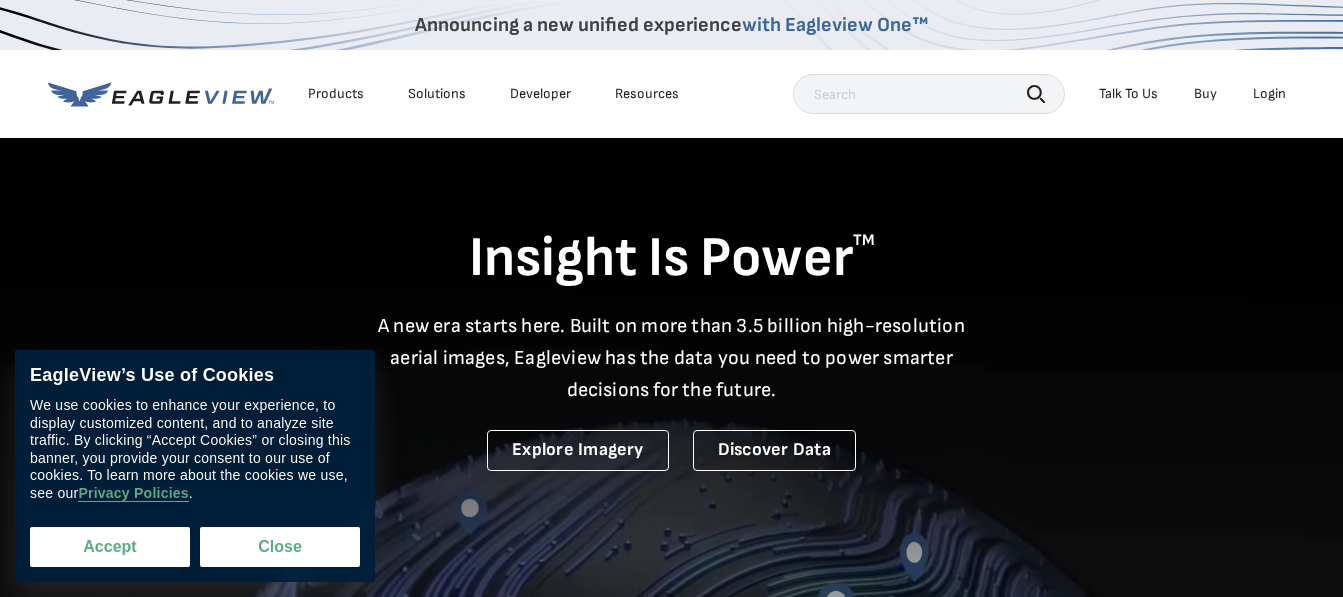 checkbox on "true" 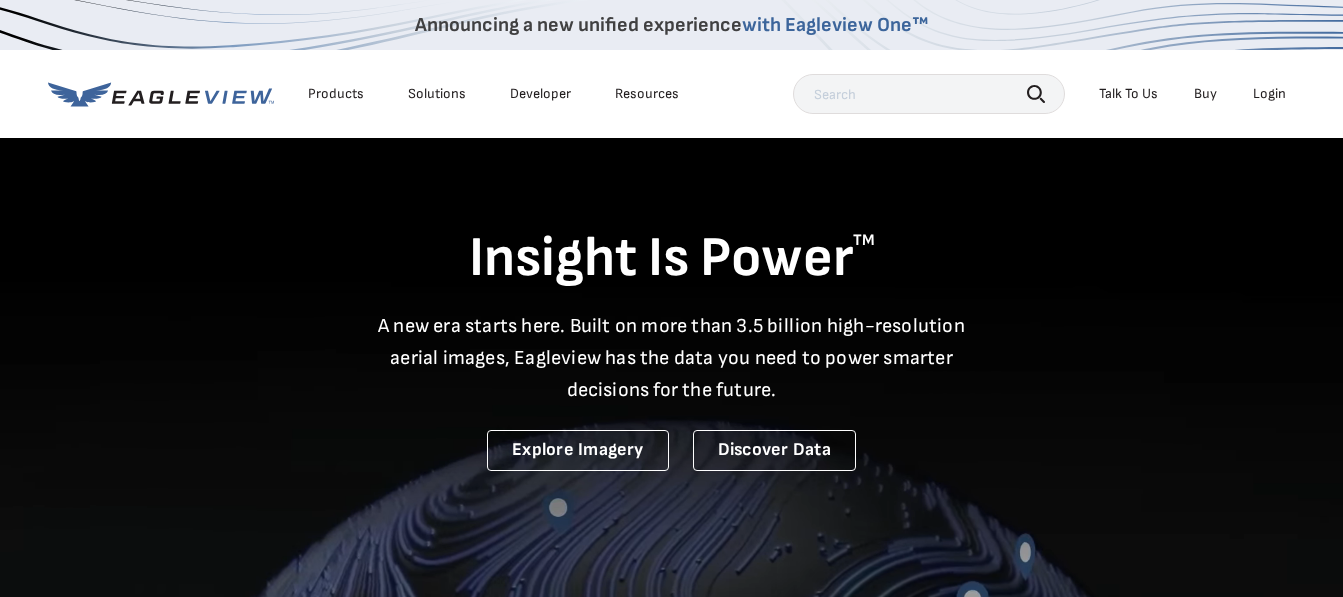 click on "Login" at bounding box center [1269, 94] 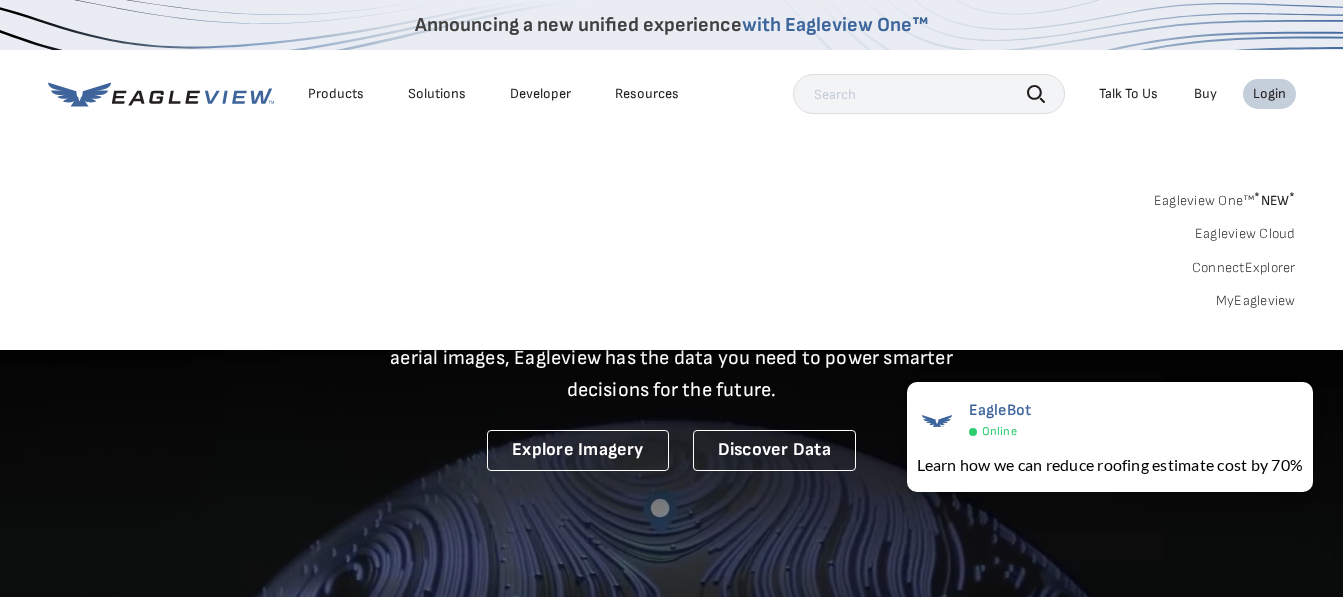 click on "Buy" at bounding box center [1205, 94] 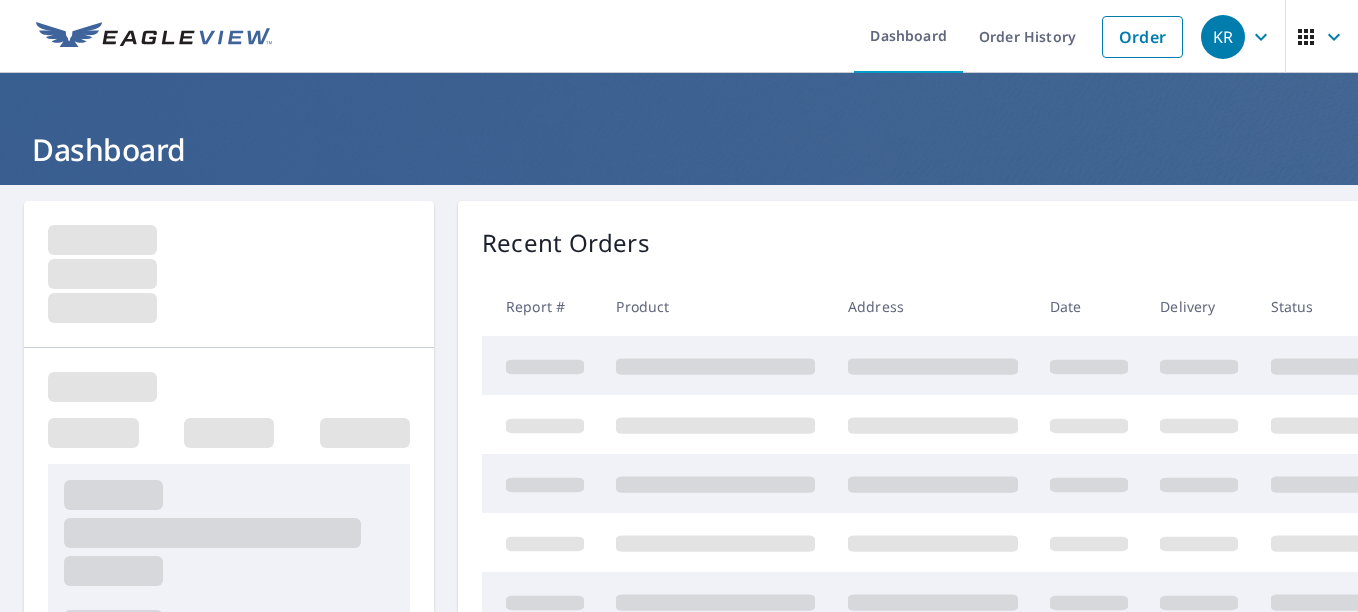 scroll, scrollTop: 0, scrollLeft: 0, axis: both 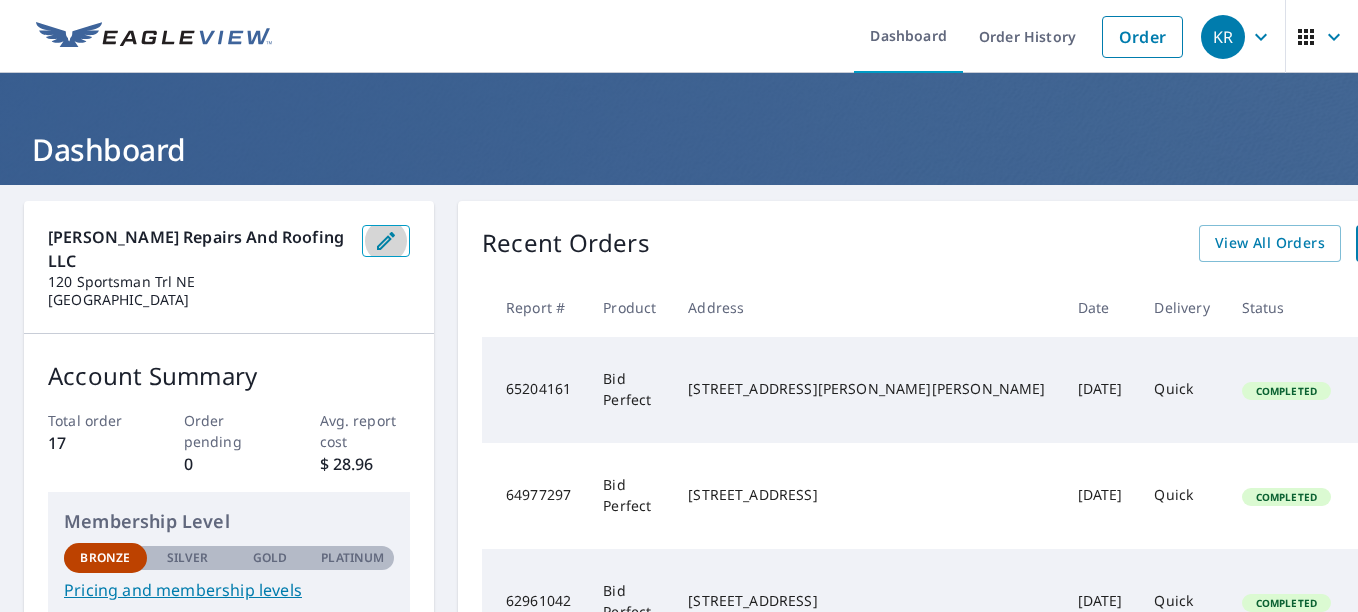 click 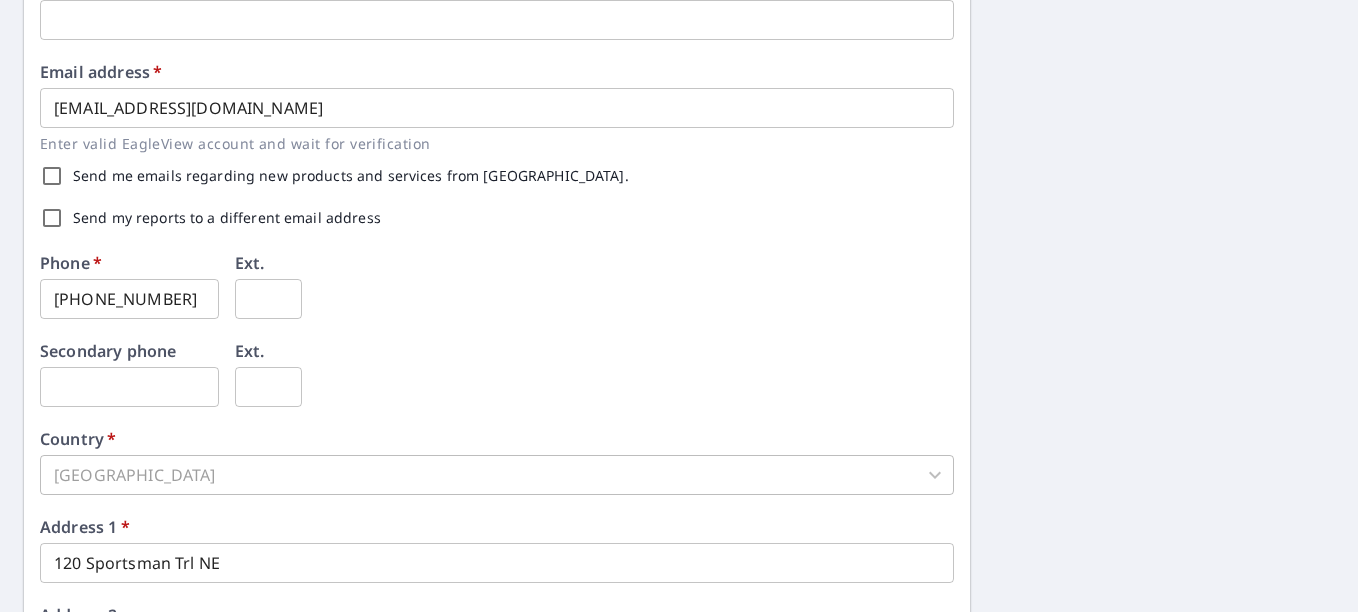 scroll, scrollTop: 507, scrollLeft: 0, axis: vertical 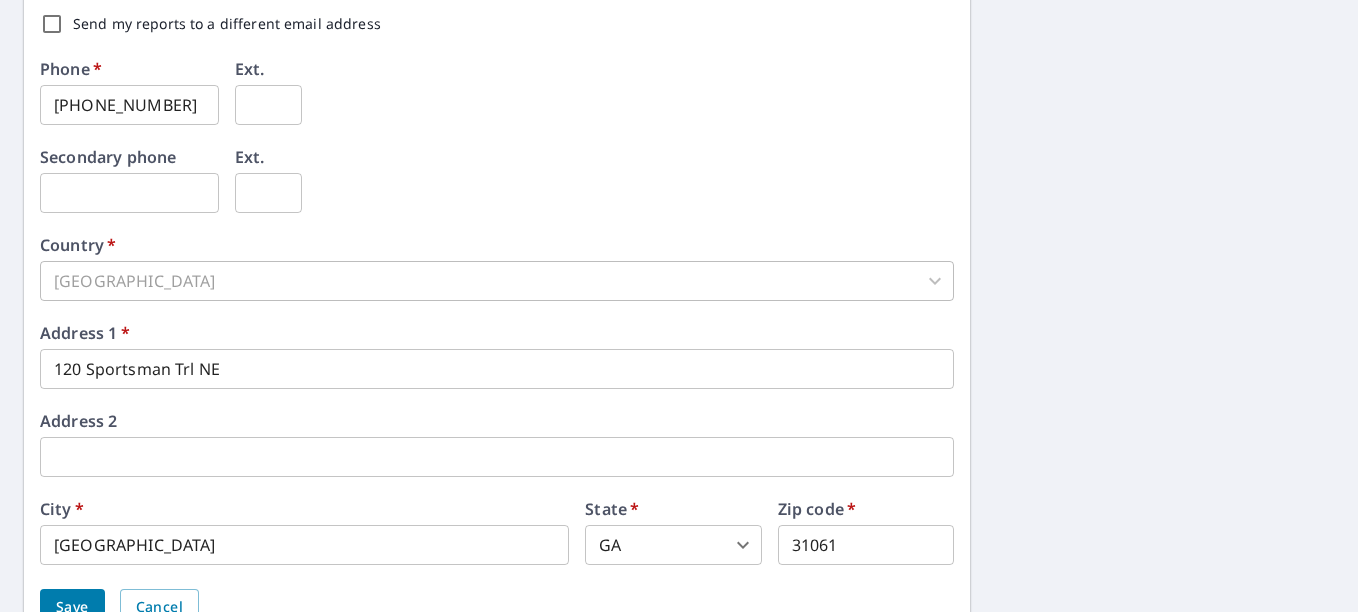 click on "31061" at bounding box center (866, 545) 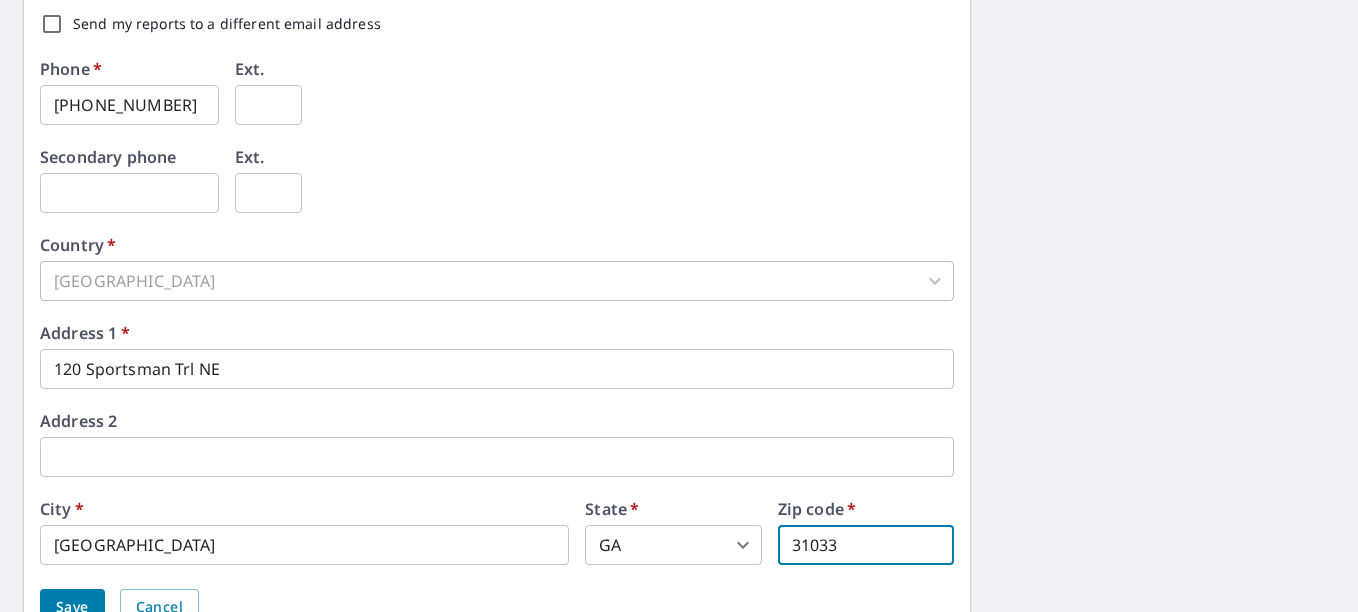 type on "31033" 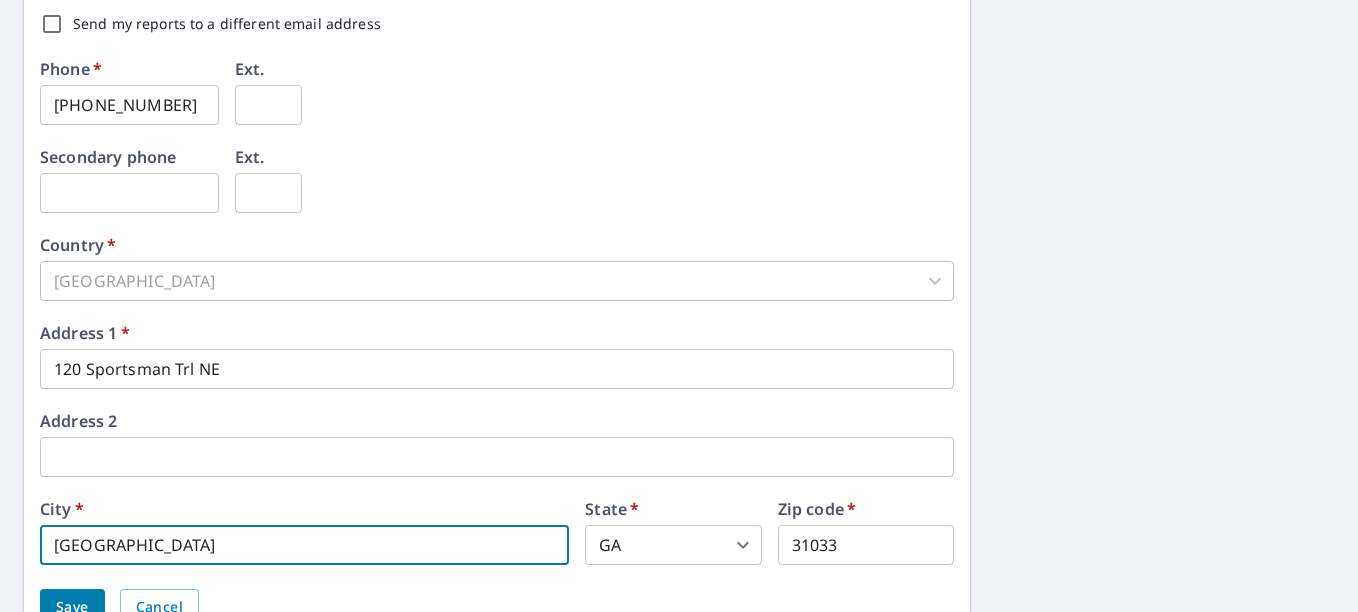 click on "[GEOGRAPHIC_DATA]" at bounding box center [304, 545] 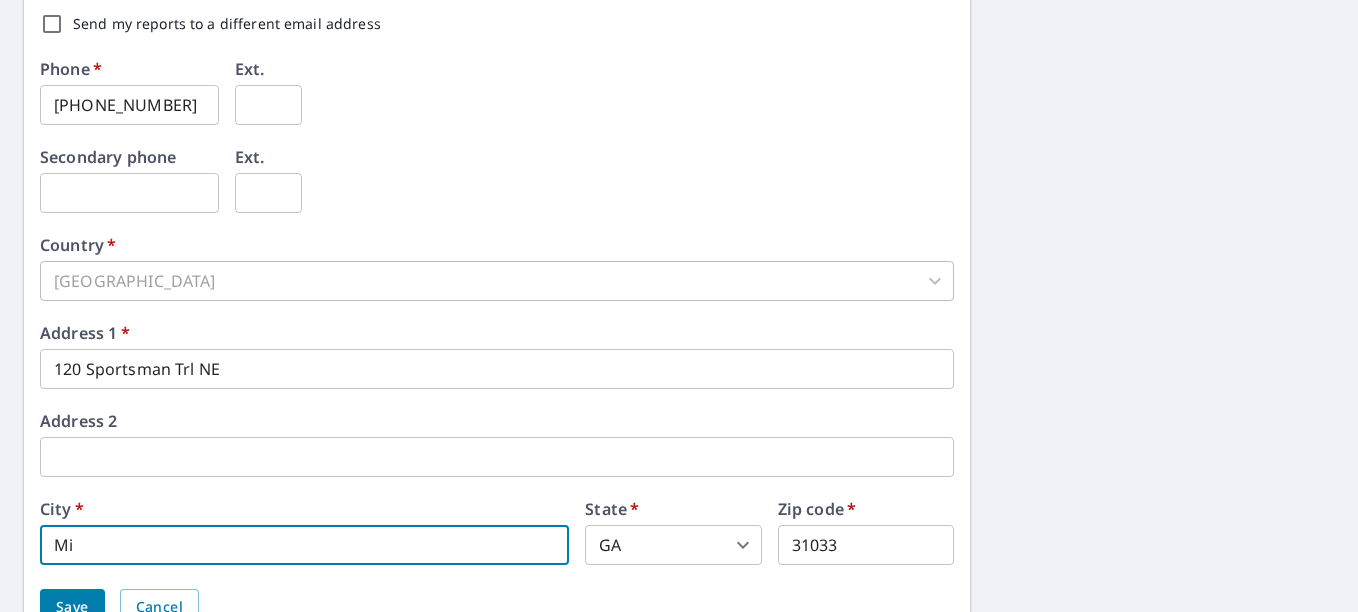 type on "M" 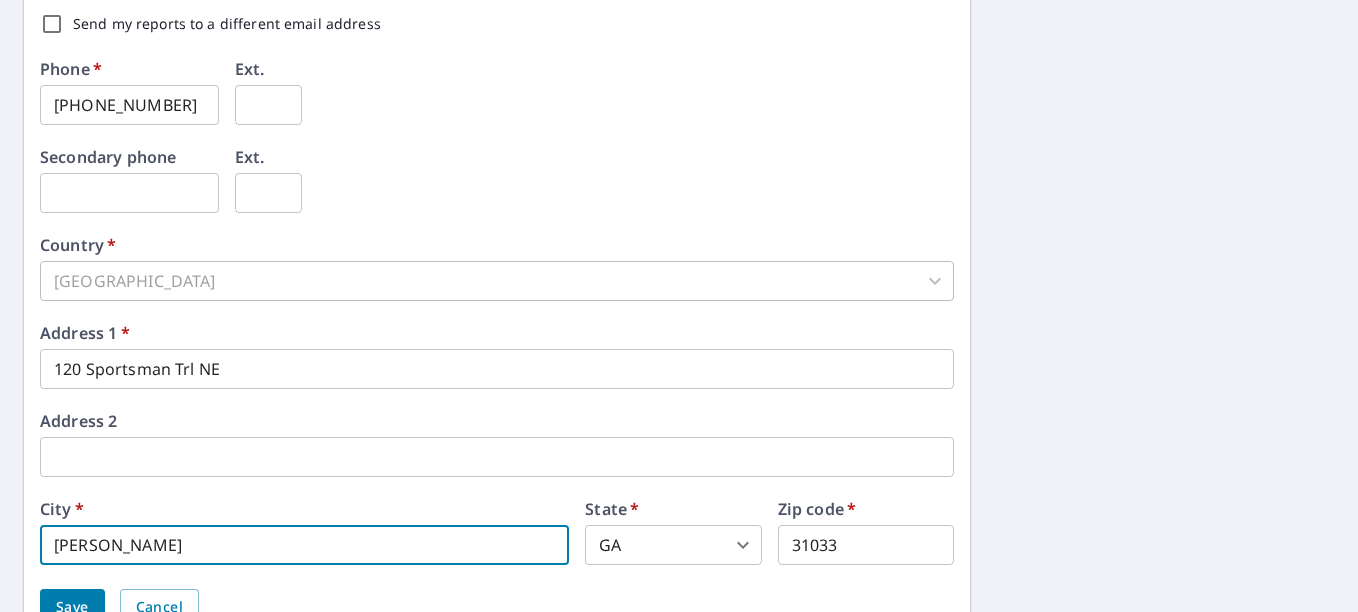 type on "[PERSON_NAME]" 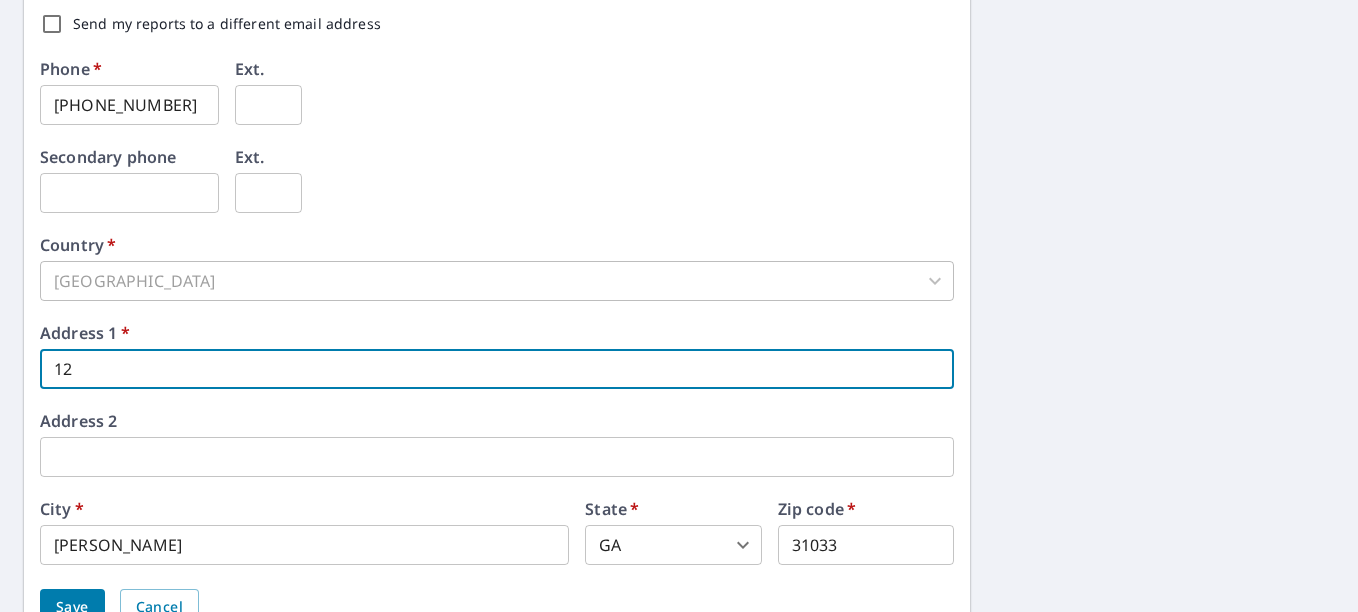 type on "1" 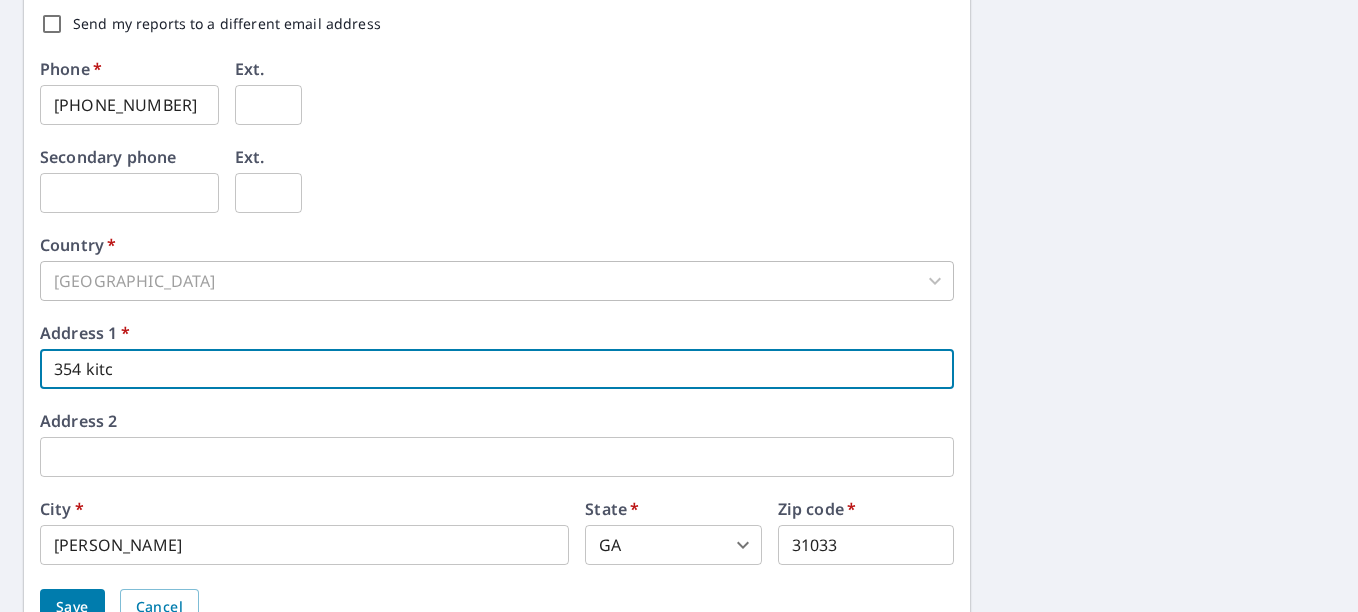 type on "[STREET_ADDRESS]" 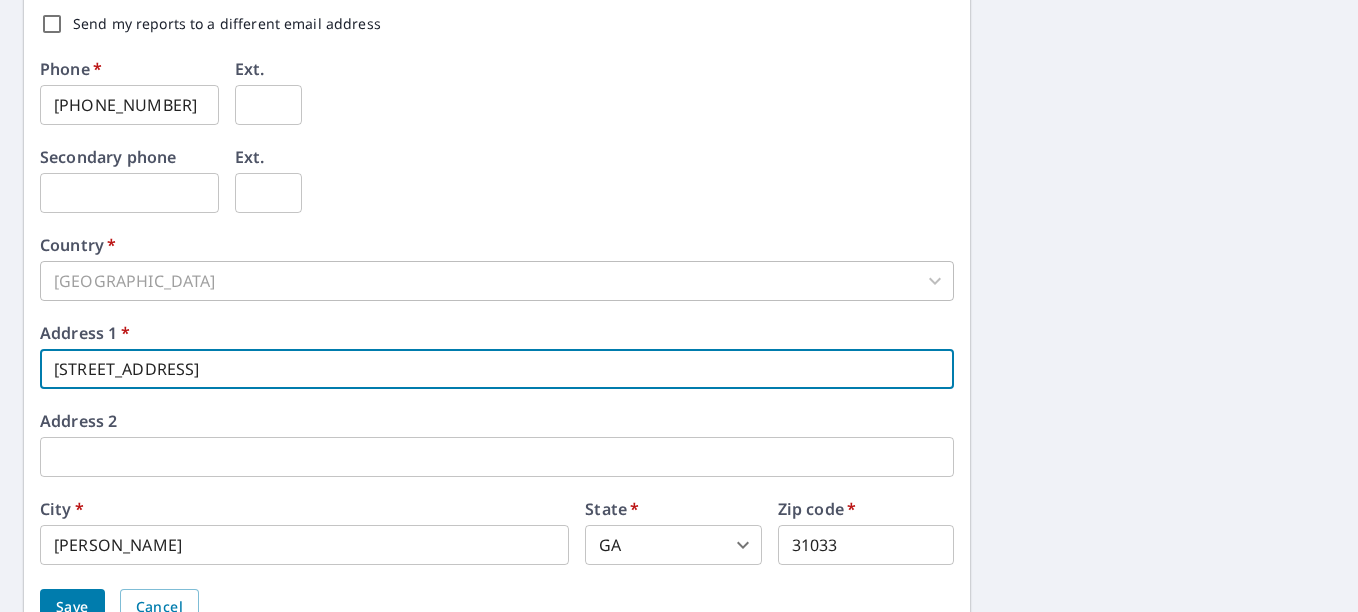 type on "[PERSON_NAME] Ga" 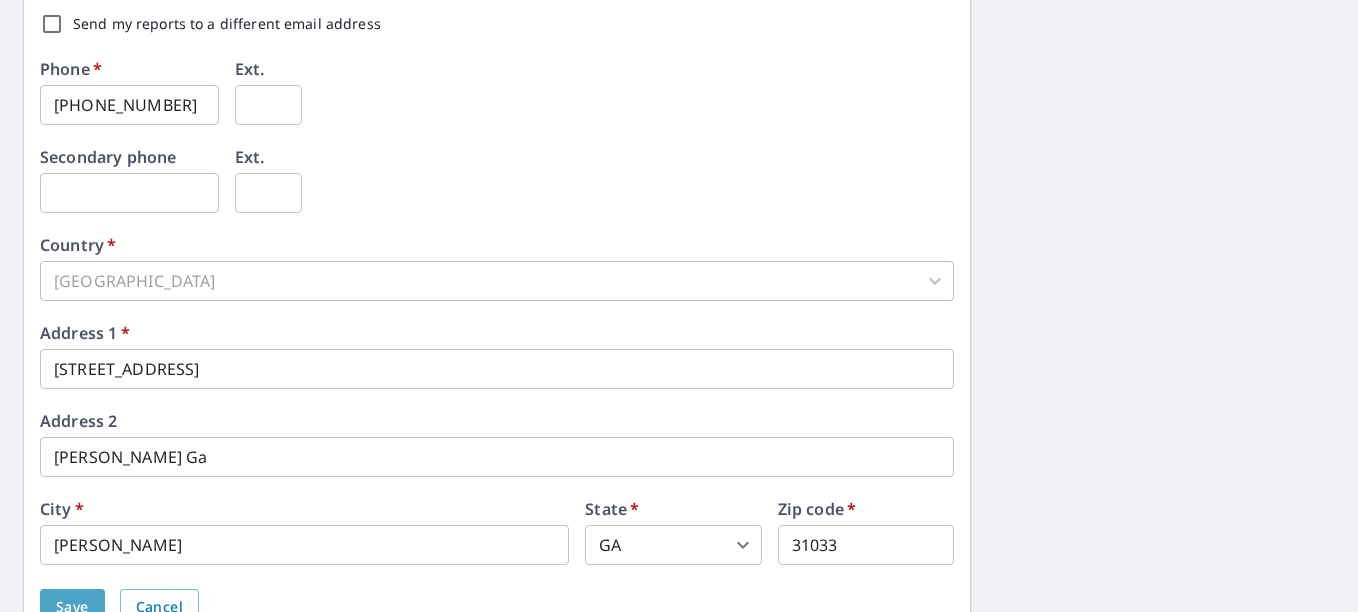 click on "Save" at bounding box center (72, 607) 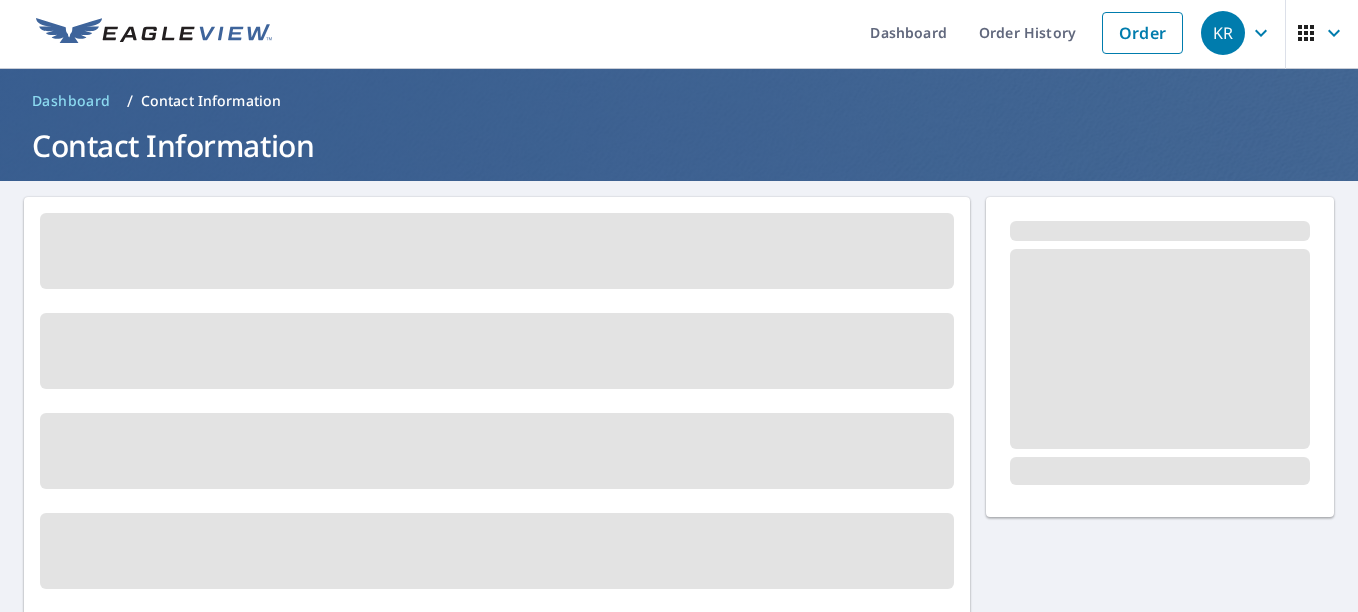 scroll, scrollTop: 0, scrollLeft: 0, axis: both 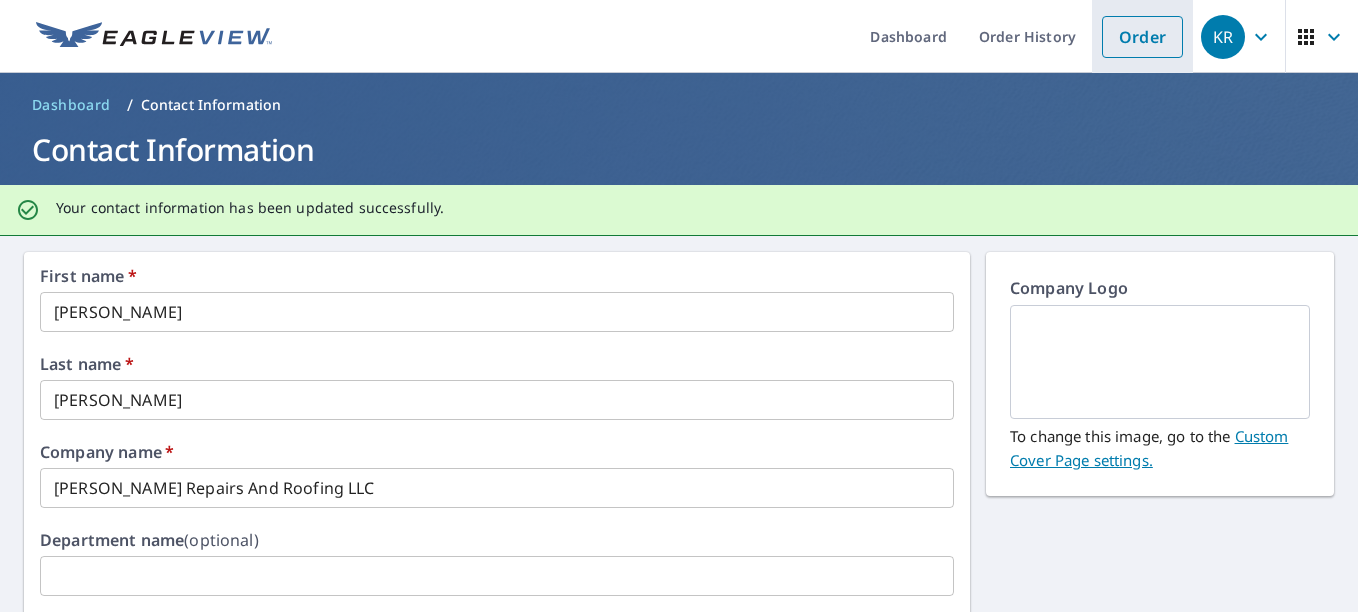 click on "Order" at bounding box center [1142, 37] 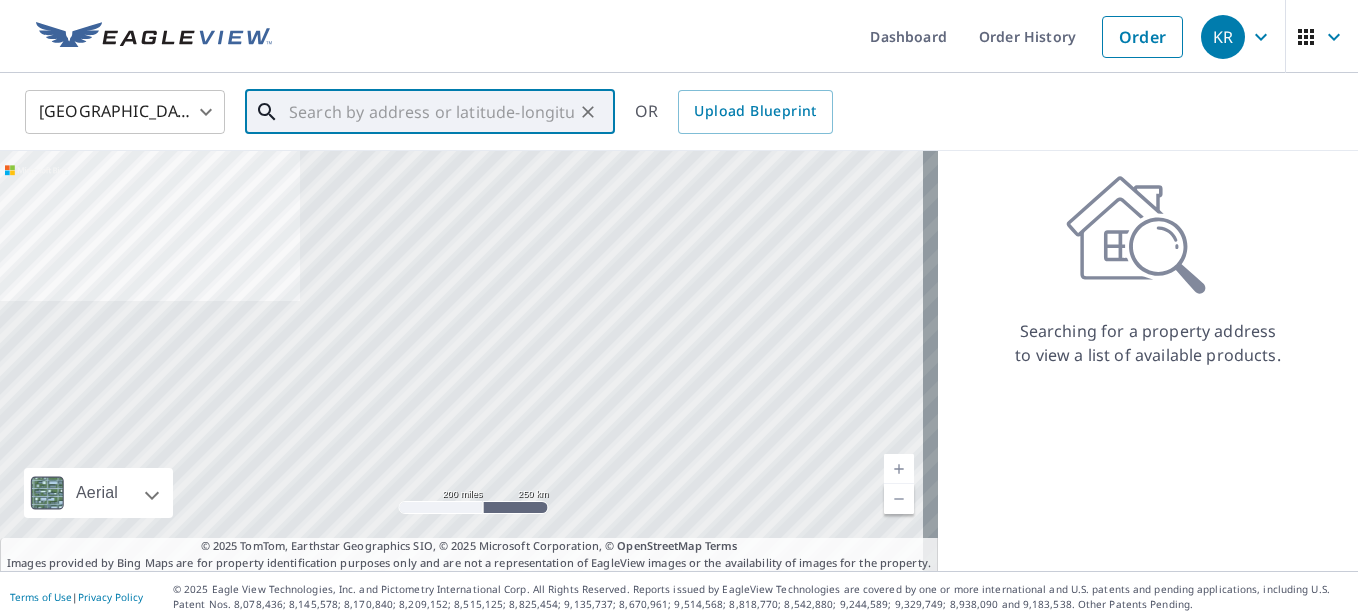 click at bounding box center [431, 112] 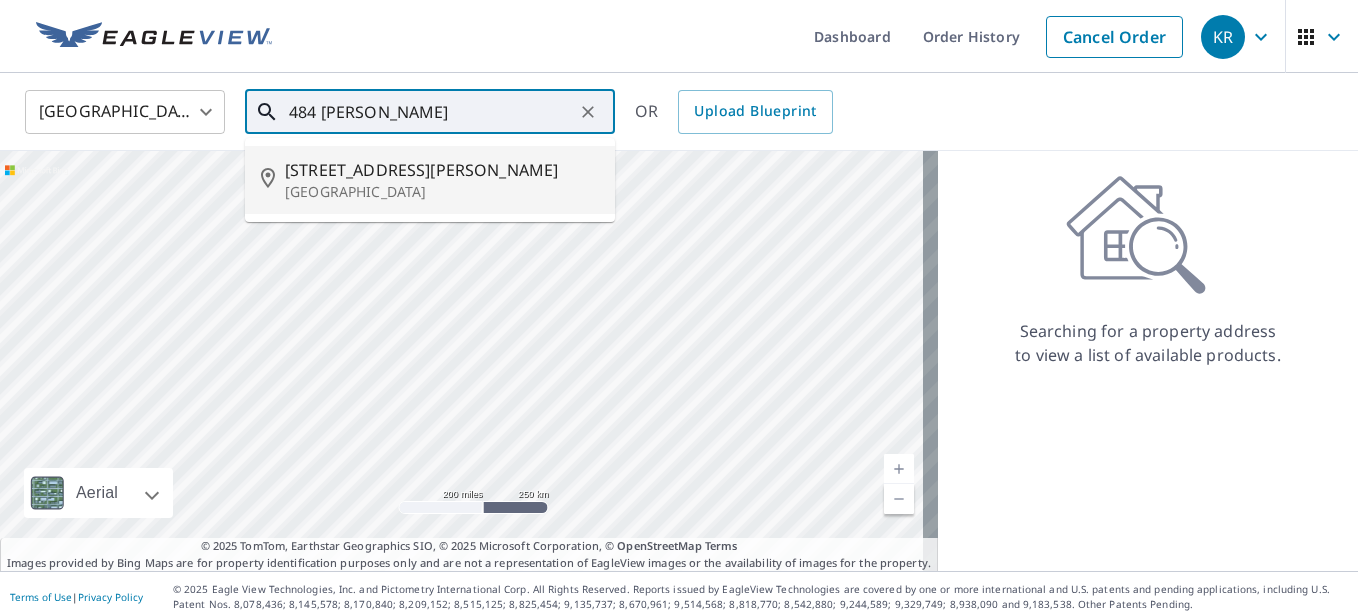 click on "[STREET_ADDRESS][PERSON_NAME]" at bounding box center [442, 170] 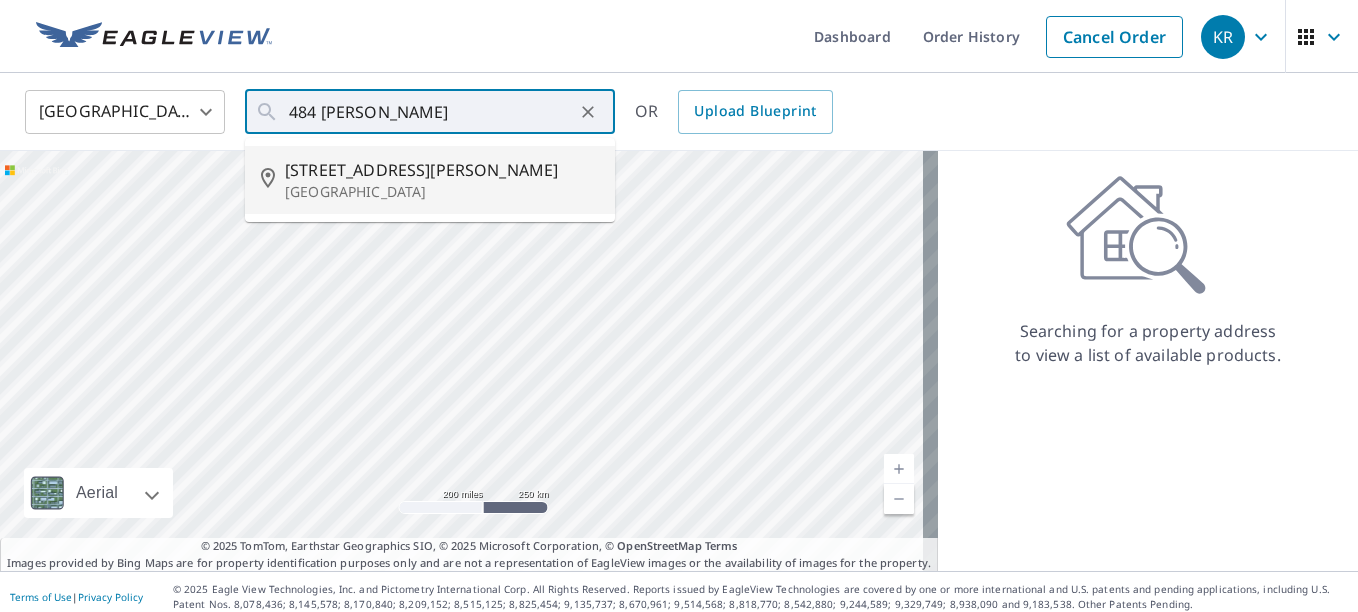type on "[STREET_ADDRESS][PERSON_NAME]" 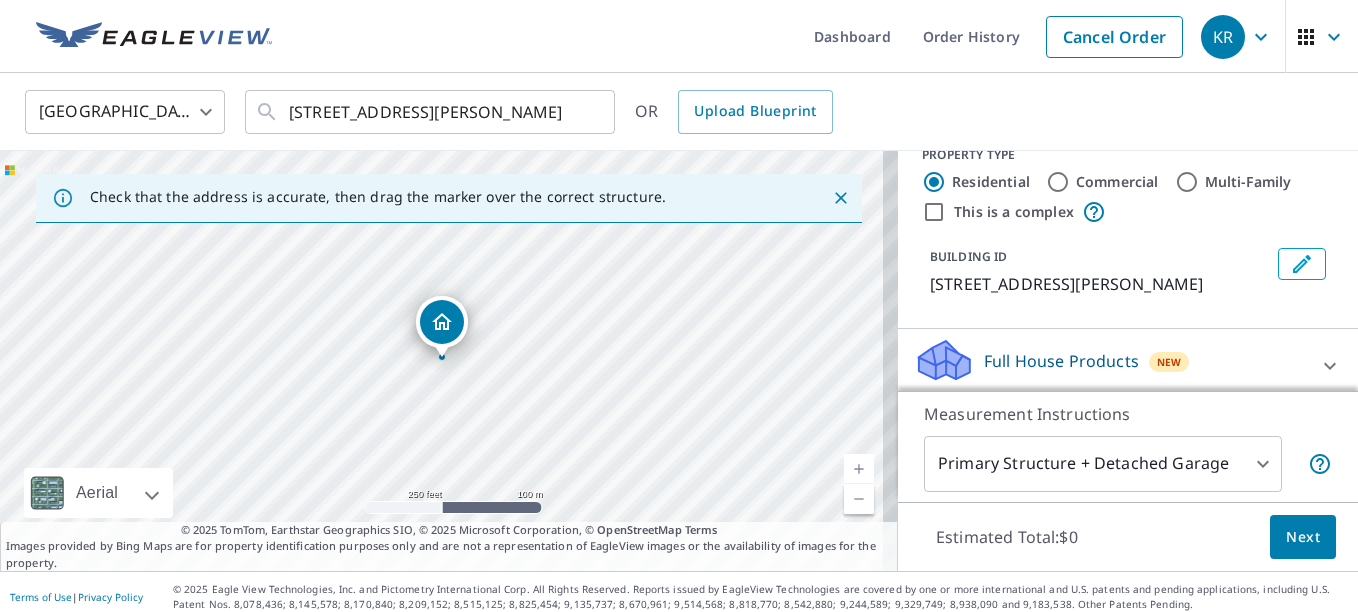 scroll, scrollTop: 0, scrollLeft: 0, axis: both 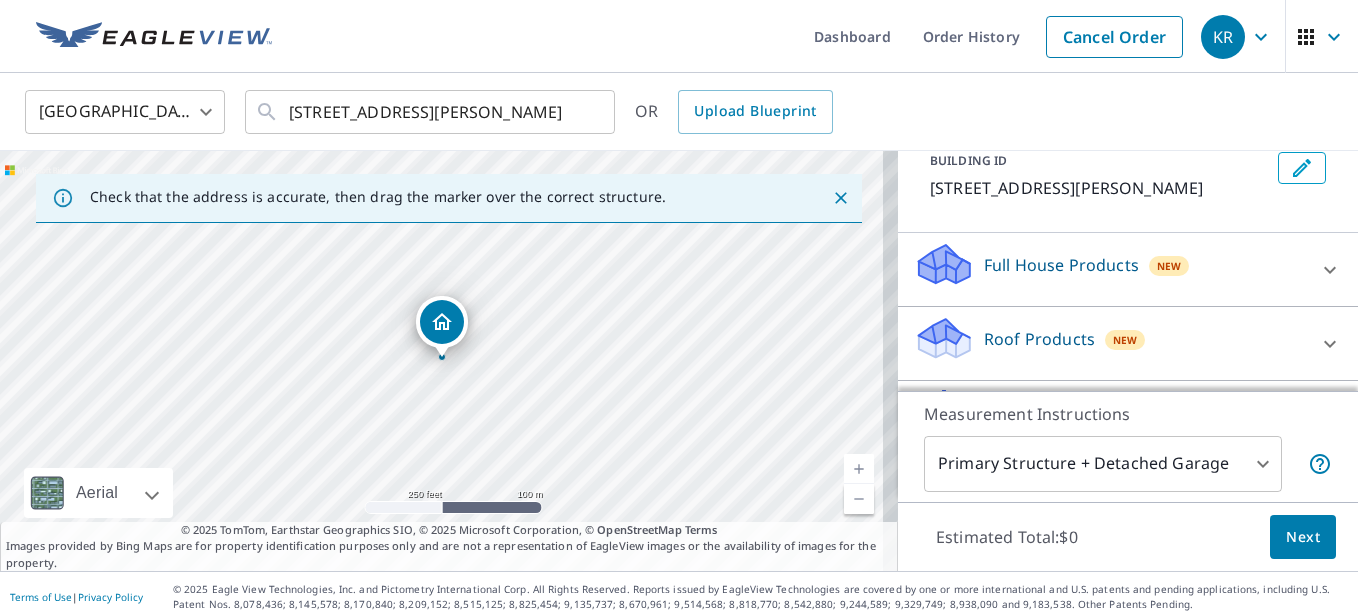 click on "KR KR
Dashboard Order History Cancel Order KR [GEOGRAPHIC_DATA] [GEOGRAPHIC_DATA] ​ [STREET_ADDRESS][PERSON_NAME] ​ OR Upload Blueprint Check that the address is accurate, then drag the marker over the correct structure. [STREET_ADDRESS][PERSON_NAME] A standard road map Aerial A detailed look from above Labels Labels 250 feet 100 m © 2025 TomTom, © Vexcel Imaging, © 2025 Microsoft Corporation,  © OpenStreetMap Terms © 2025 TomTom, Earthstar Geographics SIO, © 2025 Microsoft Corporation, ©   OpenStreetMap   Terms Images provided by Bing Maps are for property identification purposes only and are not a representation of EagleView images or the availability of images for the property. PROPERTY TYPE Residential Commercial Multi-Family This is a complex BUILDING ID [STREET_ADDRESS][PERSON_NAME] Full House Products New Full House™ $105 Roof Products New Premium $32.75 - $87 Gutter $13.75 Bid Perfect™ $18 Solar Products New Inform Essentials+ $63.25 Inform Advanced $79 $30 New" at bounding box center (679, 306) 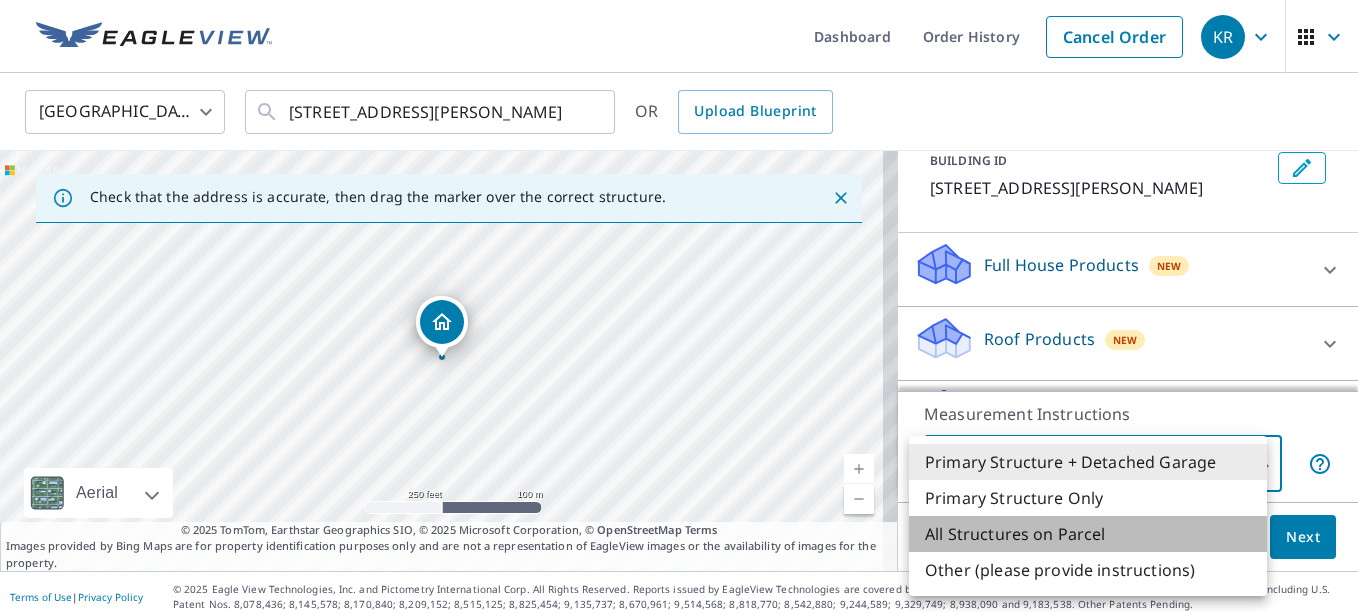 click on "All Structures on Parcel" at bounding box center (1088, 534) 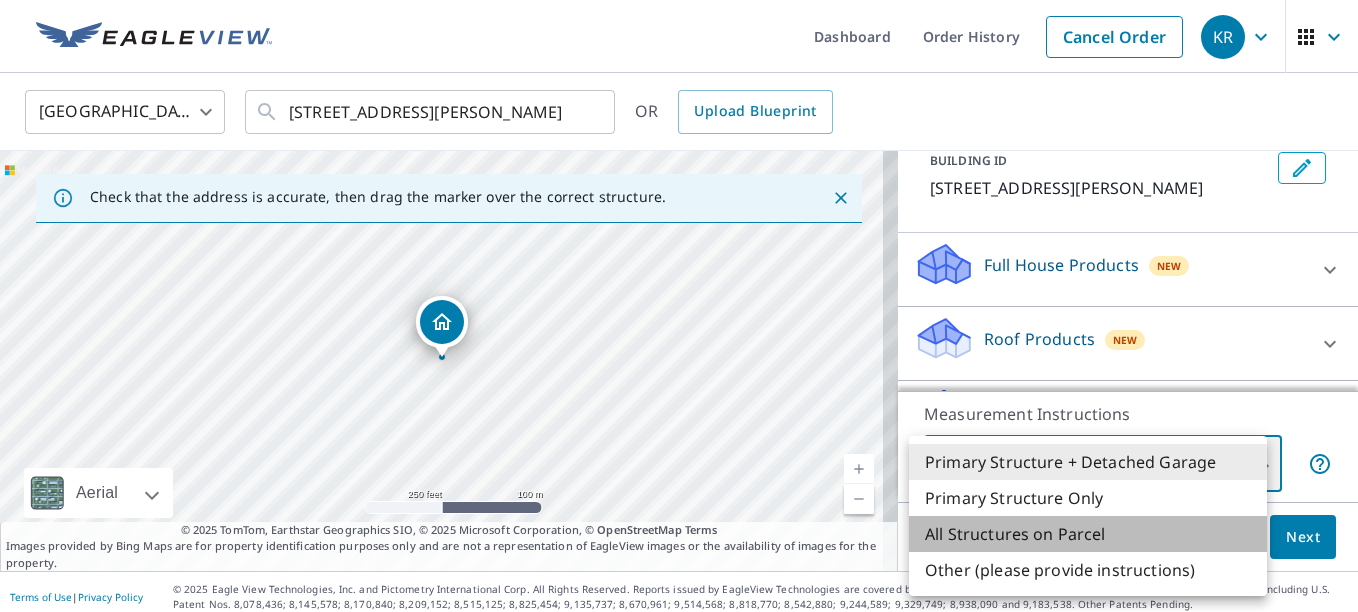 type on "3" 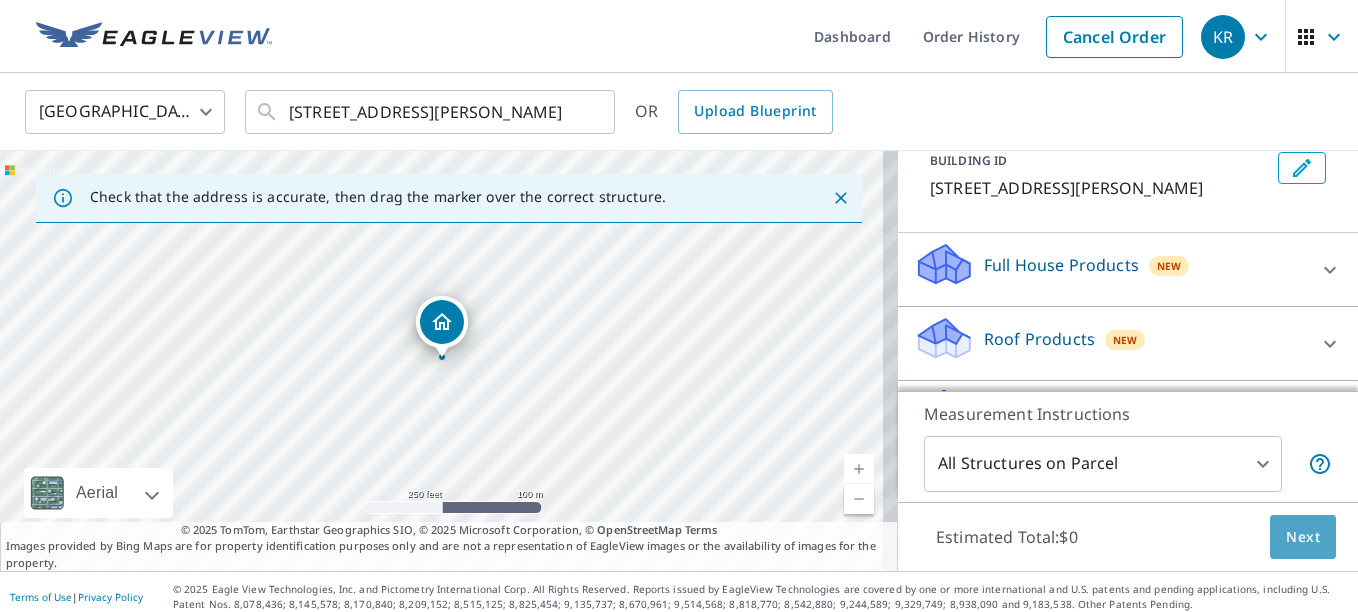 click on "Next" at bounding box center [1303, 537] 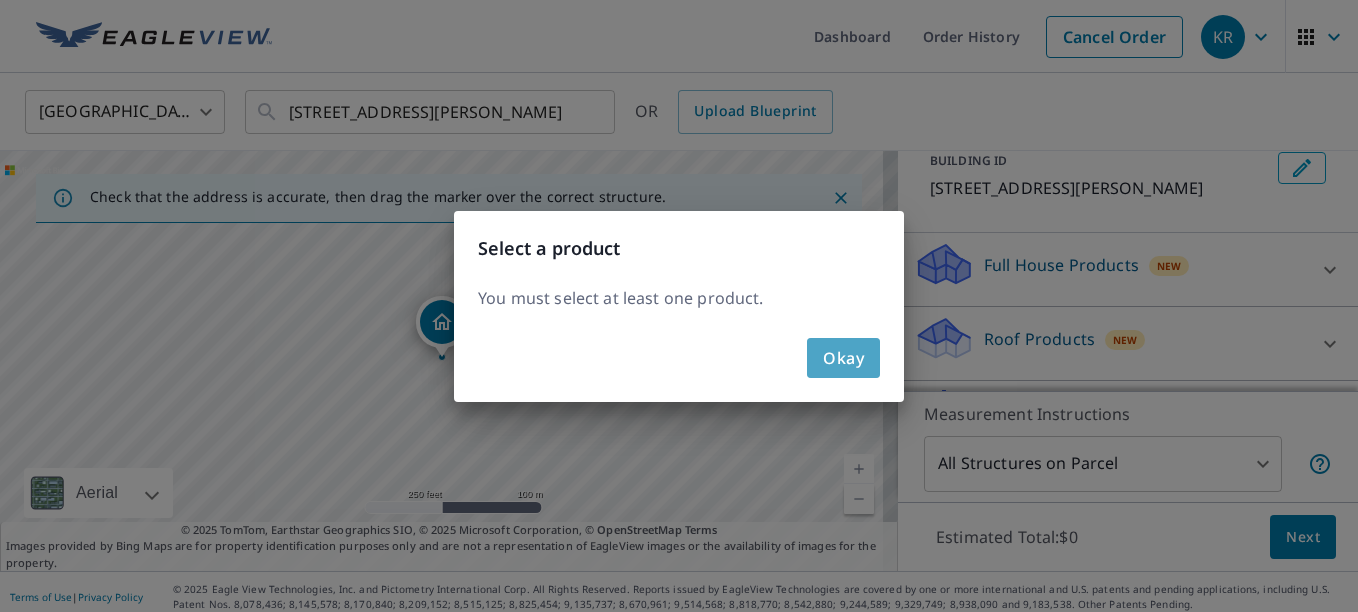 click on "Okay" at bounding box center [843, 358] 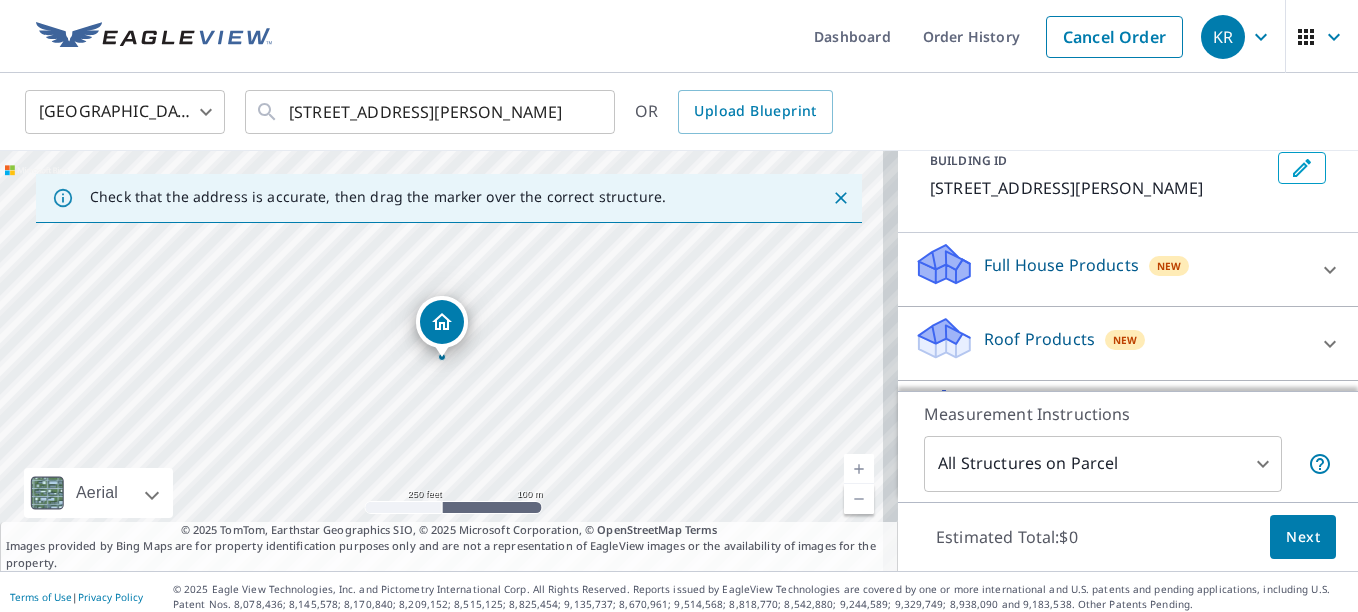 click on "KR KR
Dashboard Order History Cancel Order KR [GEOGRAPHIC_DATA] [GEOGRAPHIC_DATA] ​ [STREET_ADDRESS][PERSON_NAME] ​ OR Upload Blueprint Check that the address is accurate, then drag the marker over the correct structure. [STREET_ADDRESS][PERSON_NAME] A standard road map Aerial A detailed look from above Labels Labels 250 feet 100 m © 2025 TomTom, © Vexcel Imaging, © 2025 Microsoft Corporation,  © OpenStreetMap Terms © 2025 TomTom, Earthstar Geographics SIO, © 2025 Microsoft Corporation, ©   OpenStreetMap   Terms Images provided by Bing Maps are for property identification purposes only and are not a representation of EagleView images or the availability of images for the property. PROPERTY TYPE Residential Commercial Multi-Family This is a complex BUILDING ID [STREET_ADDRESS][PERSON_NAME] Full House Products New Full House™ $105 Roof Products New Premium $32.75 - $87 Gutter $13.75 Bid Perfect™ $18 Solar Products New Inform Essentials+ $63.25 Inform Advanced $79 $30 New" at bounding box center [679, 306] 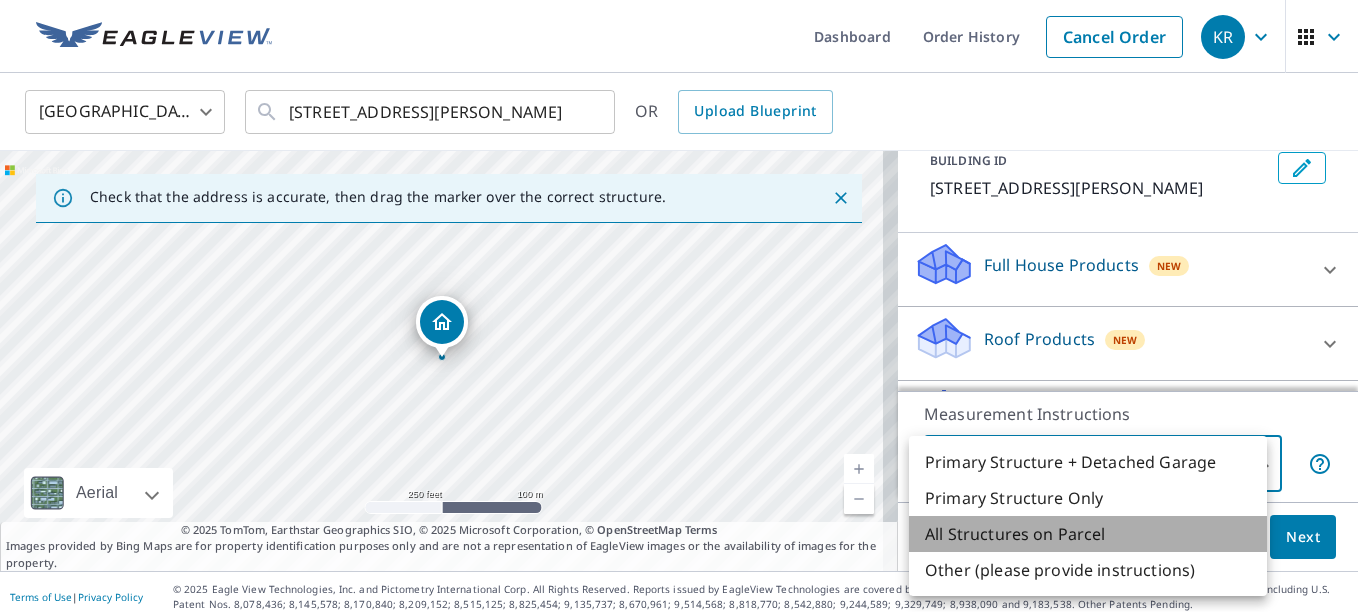 click on "All Structures on Parcel" at bounding box center (1088, 534) 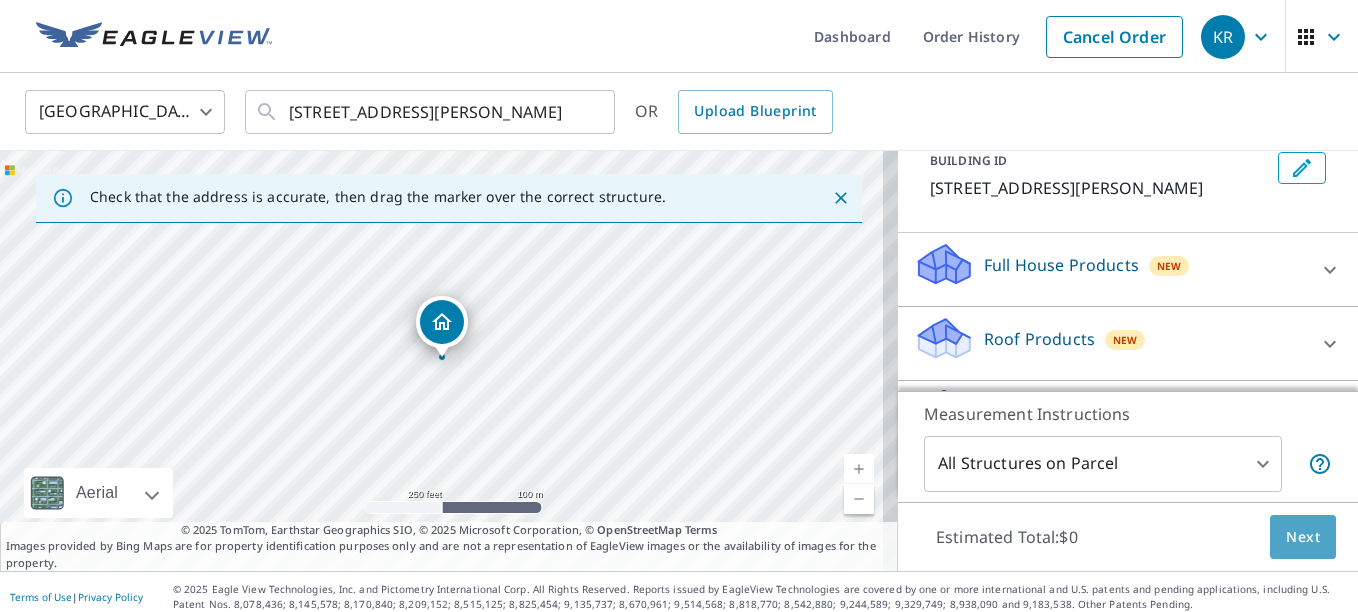 click on "Next" at bounding box center (1303, 537) 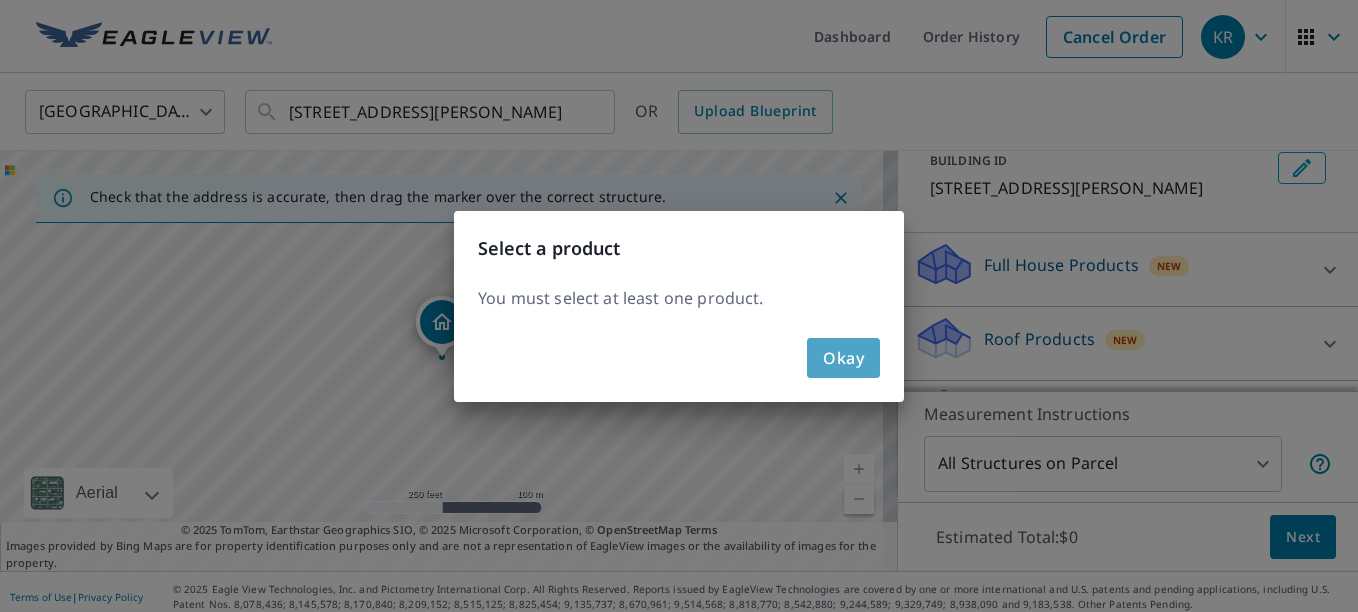 click on "Okay" at bounding box center [843, 358] 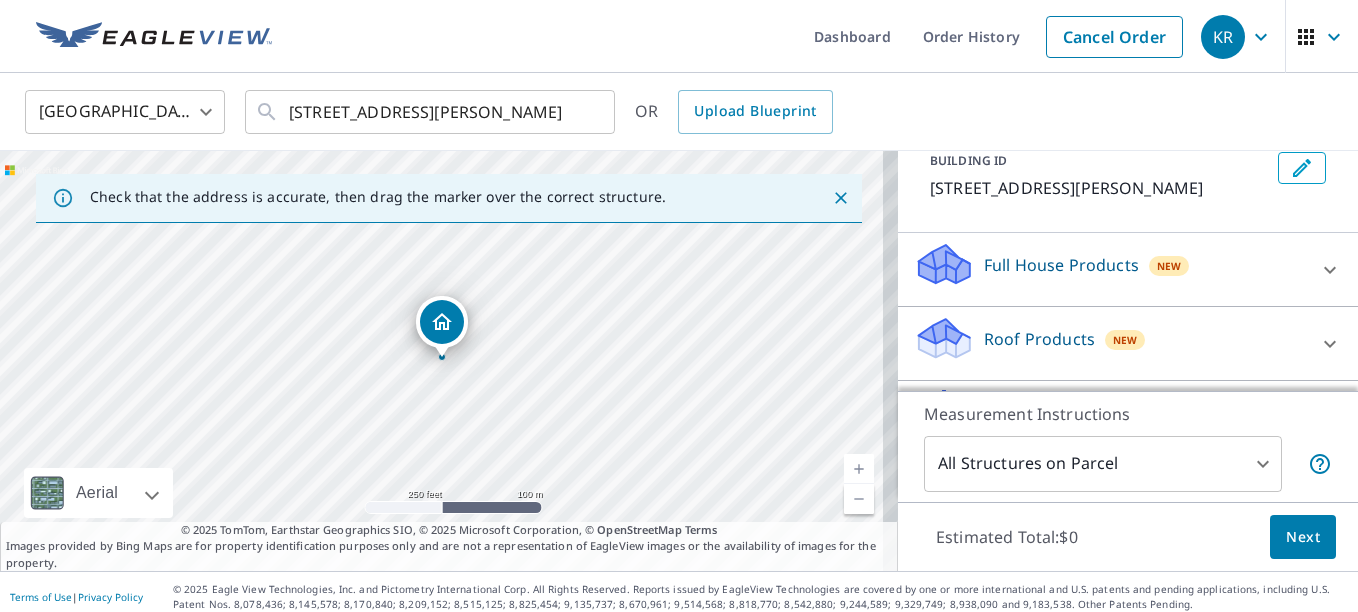 scroll, scrollTop: 263, scrollLeft: 0, axis: vertical 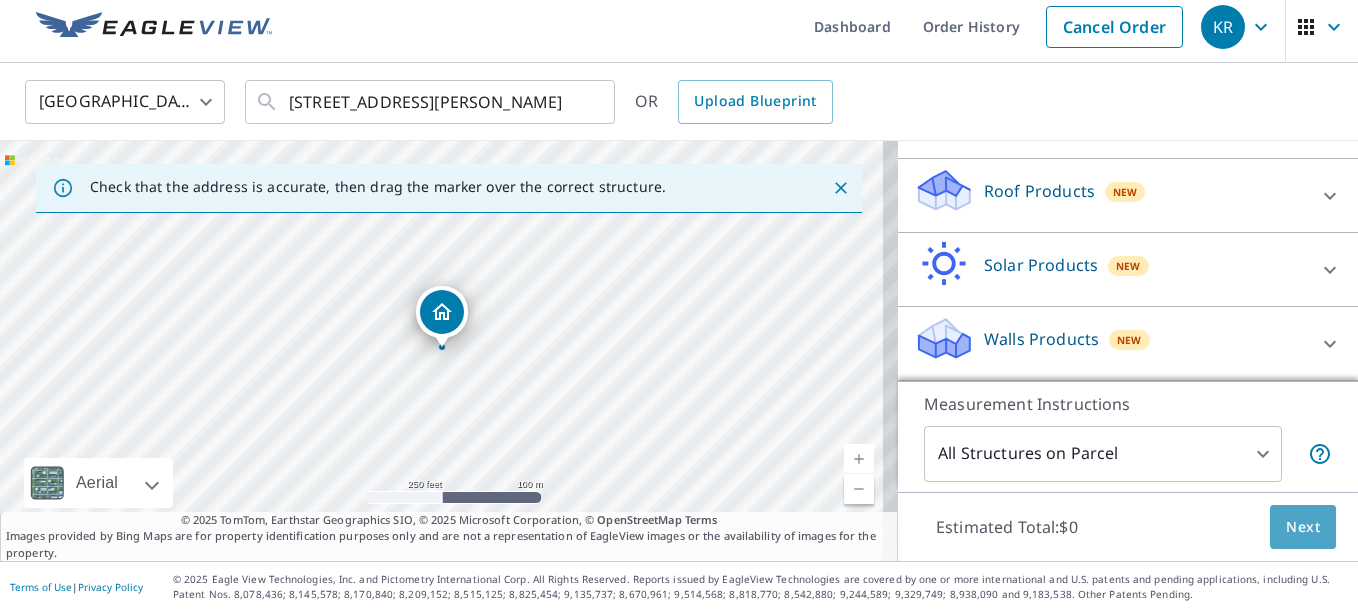 click on "Next" at bounding box center [1303, 527] 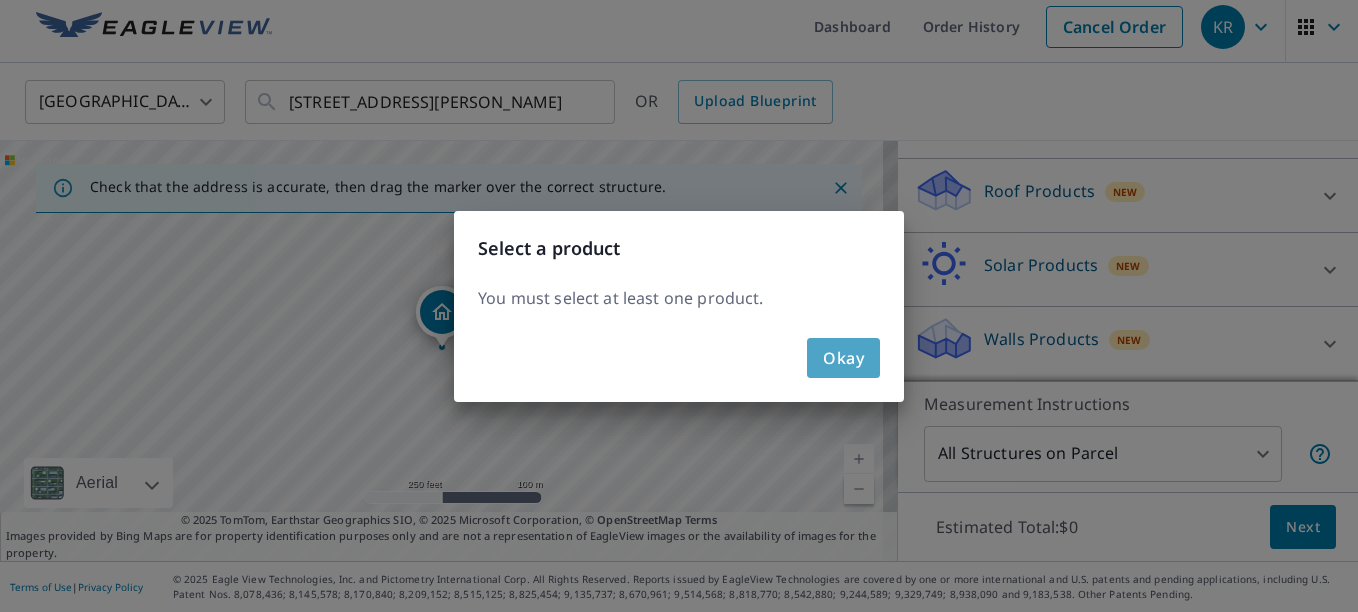 click on "Okay" at bounding box center [843, 358] 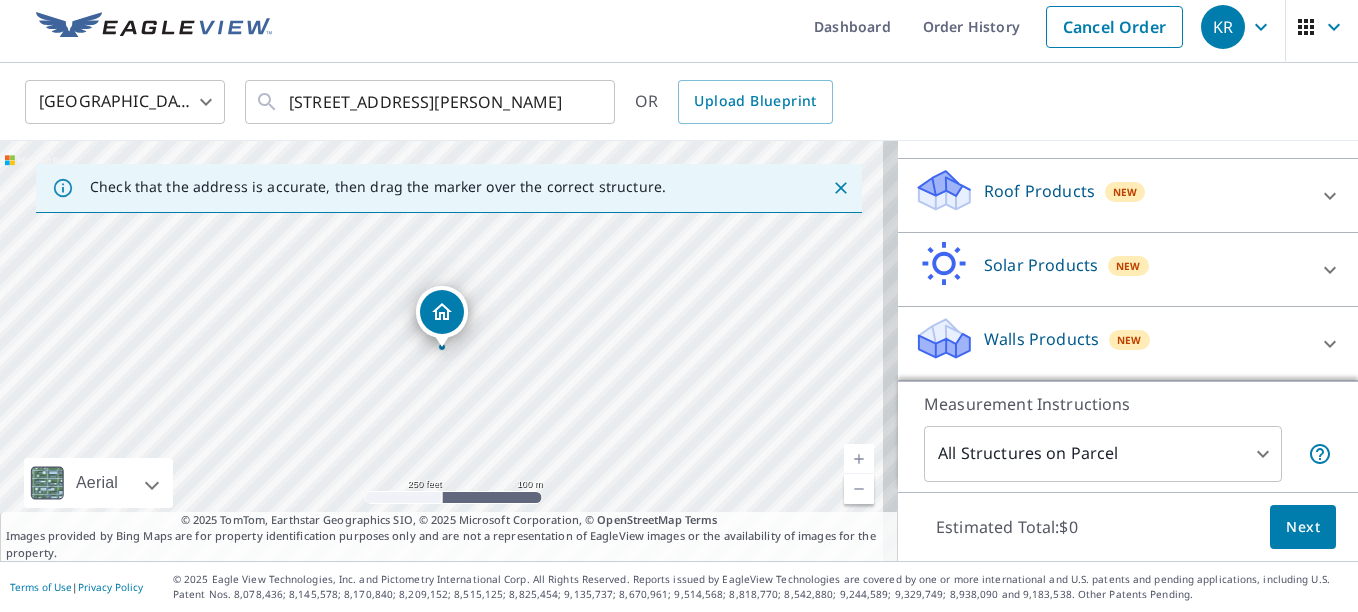 click on "Roof Products" at bounding box center [1039, 191] 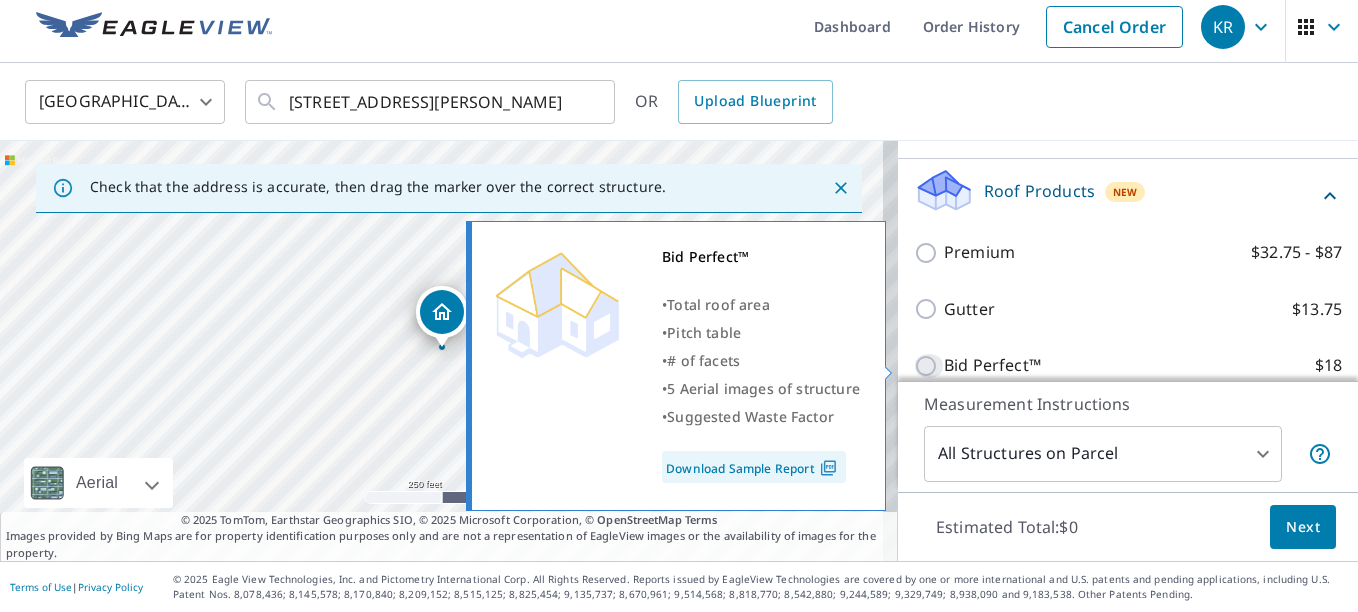 click on "Bid Perfect™ $18" at bounding box center [929, 366] 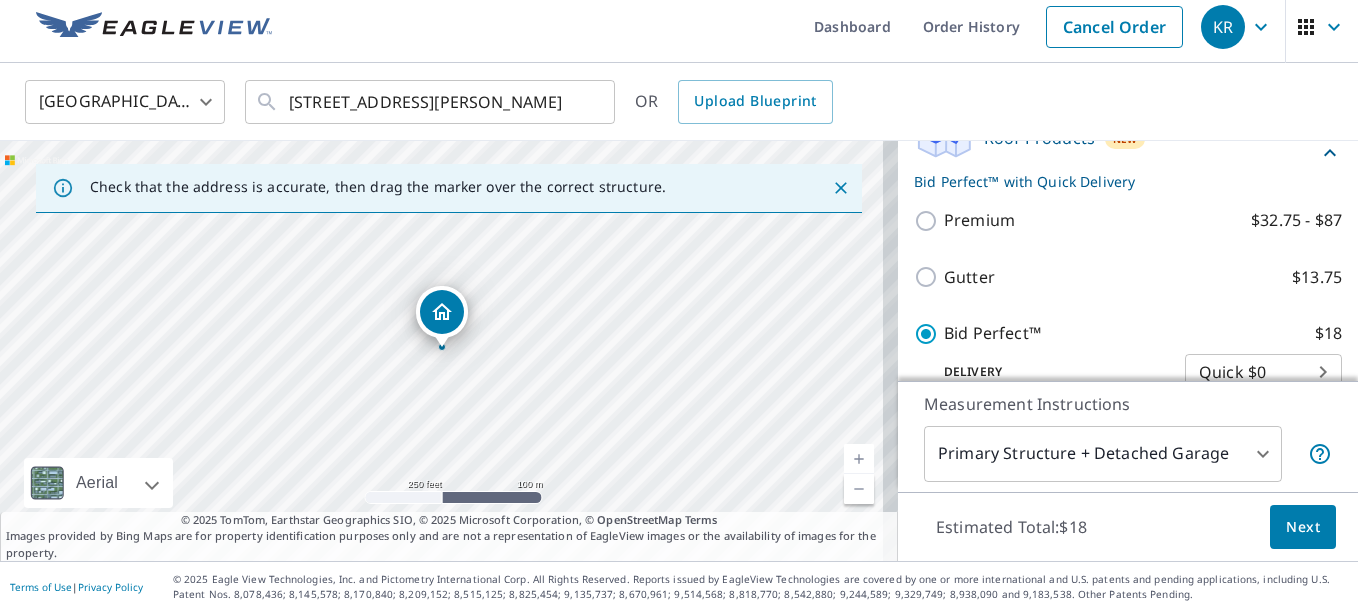 scroll, scrollTop: 309, scrollLeft: 0, axis: vertical 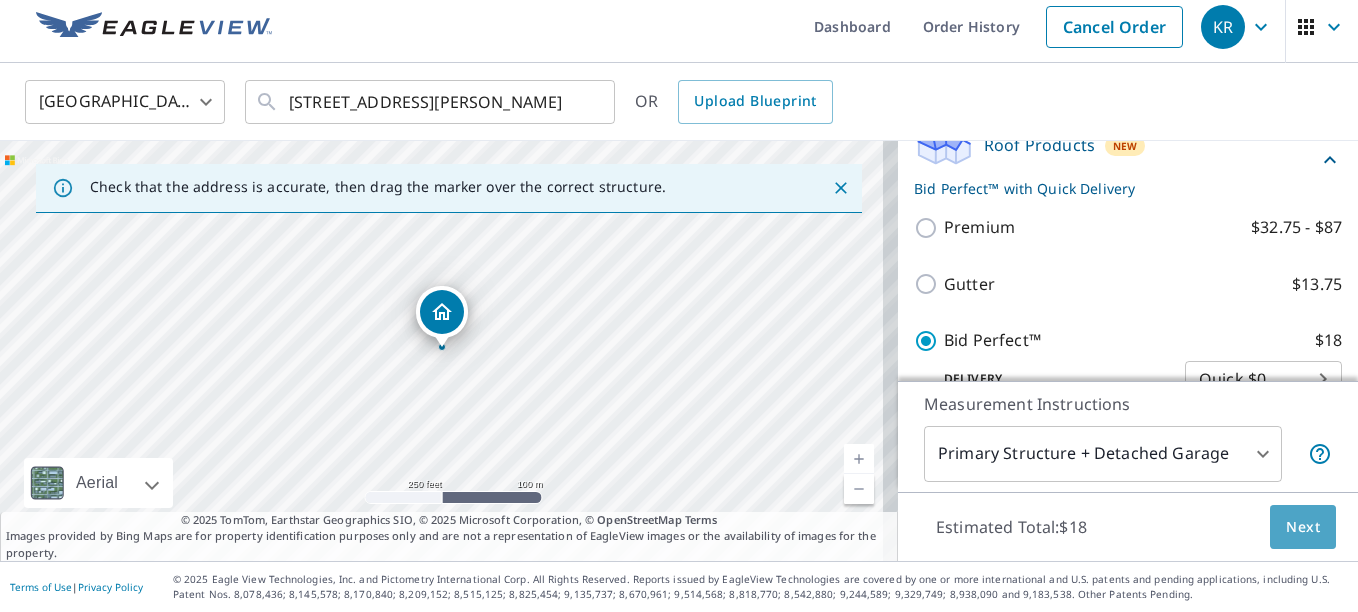 click on "Next" at bounding box center (1303, 527) 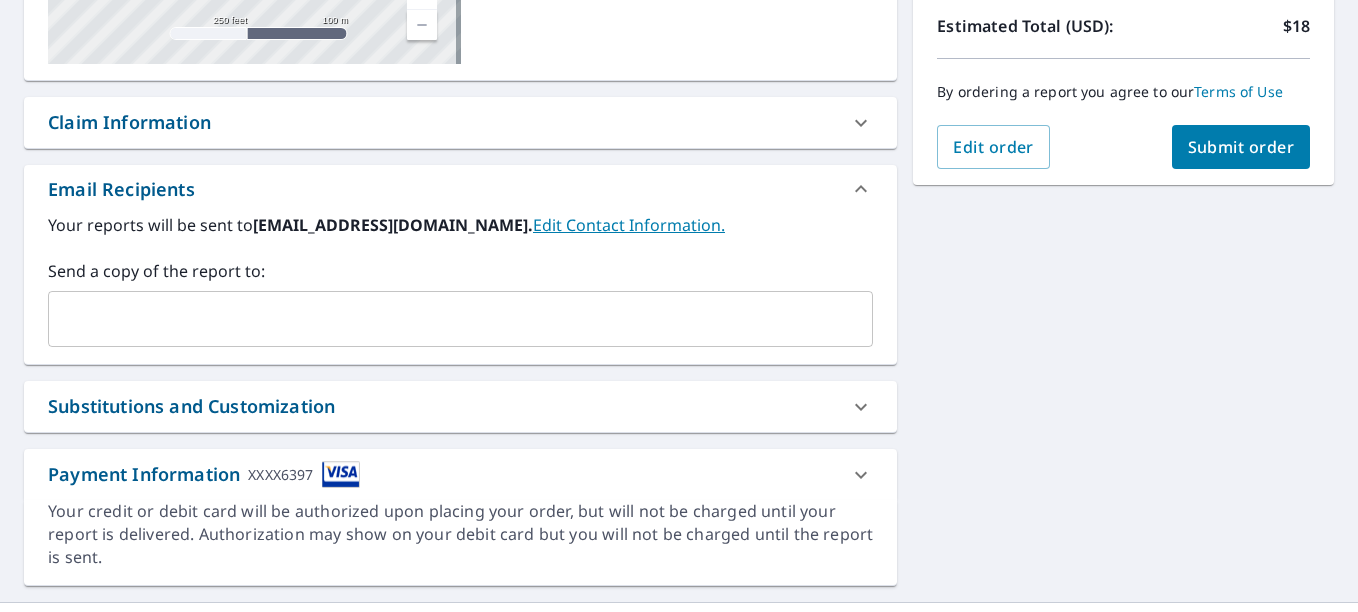 scroll, scrollTop: 494, scrollLeft: 0, axis: vertical 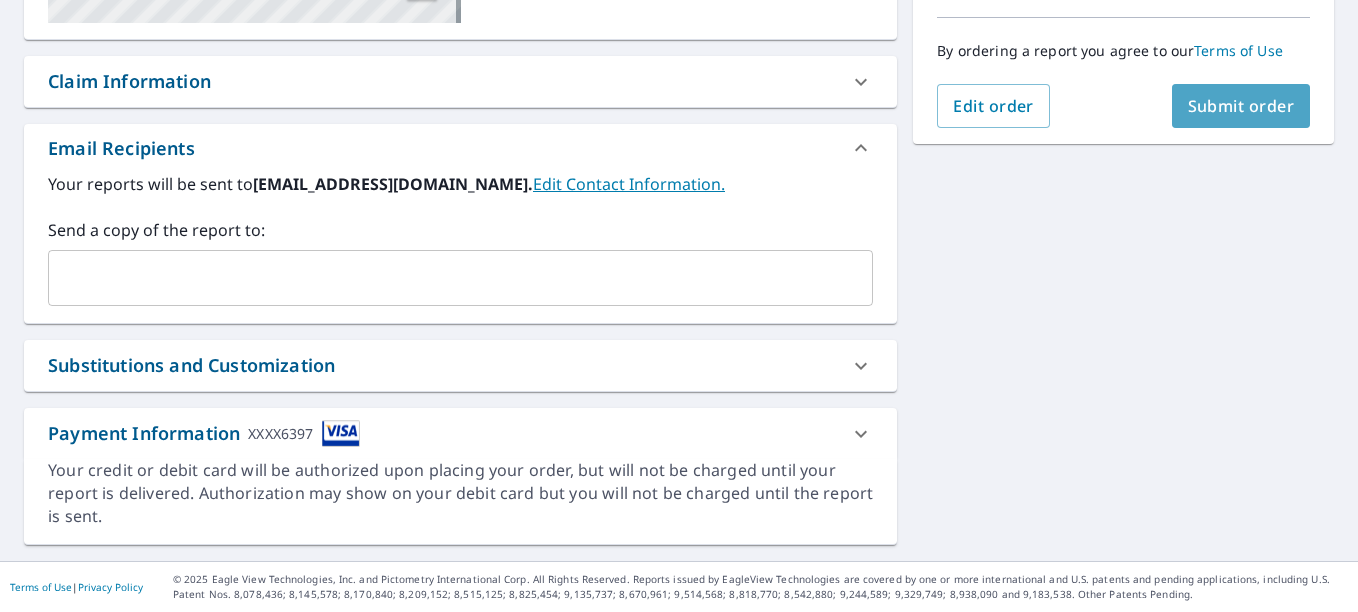 click on "Submit order" at bounding box center [1241, 106] 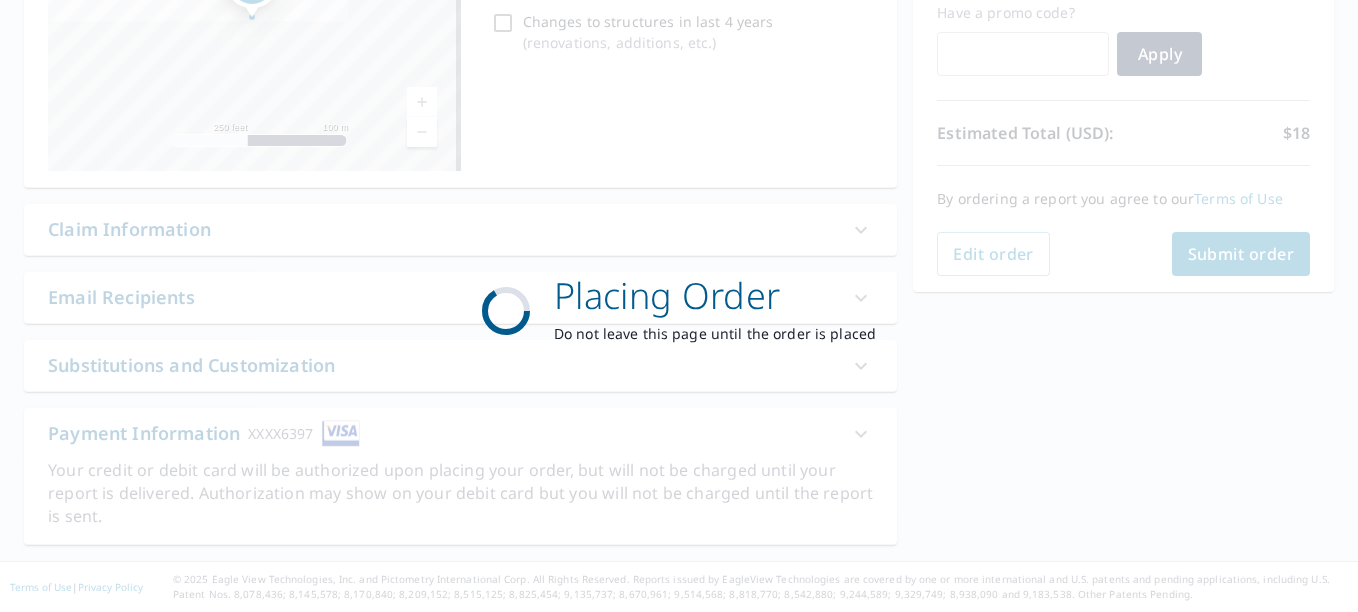 scroll, scrollTop: 346, scrollLeft: 0, axis: vertical 